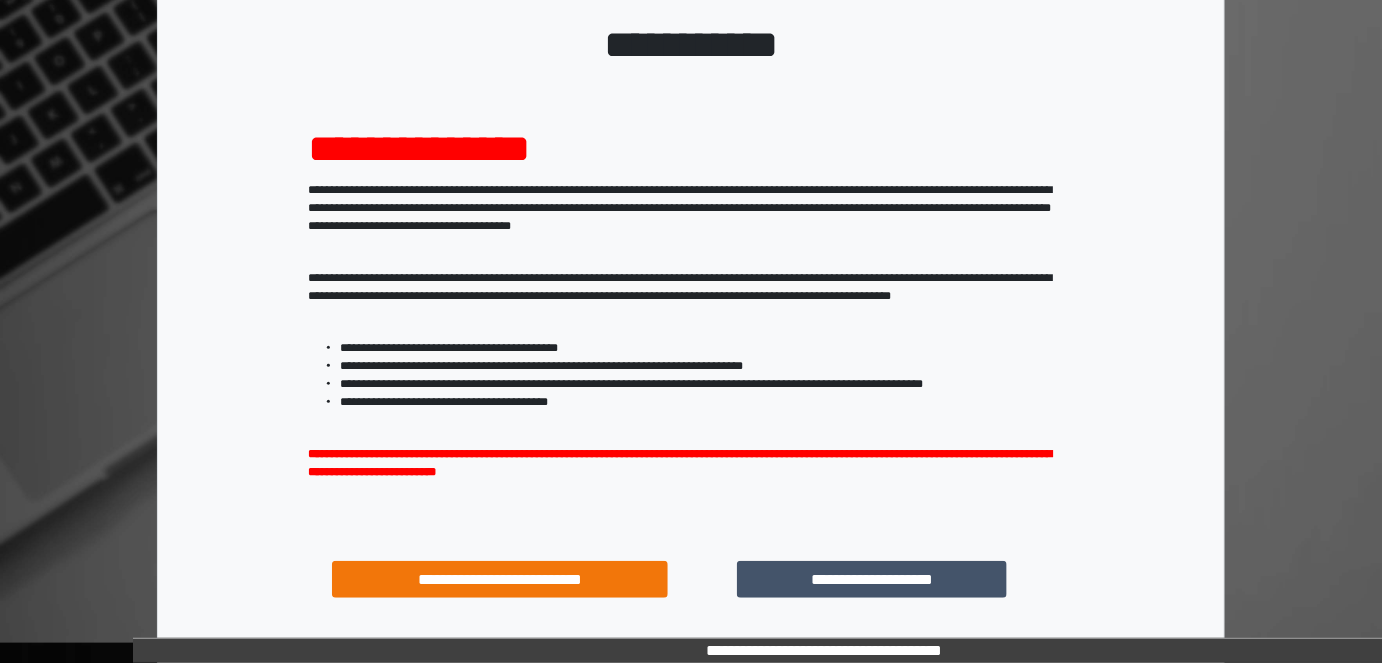scroll, scrollTop: 264, scrollLeft: 0, axis: vertical 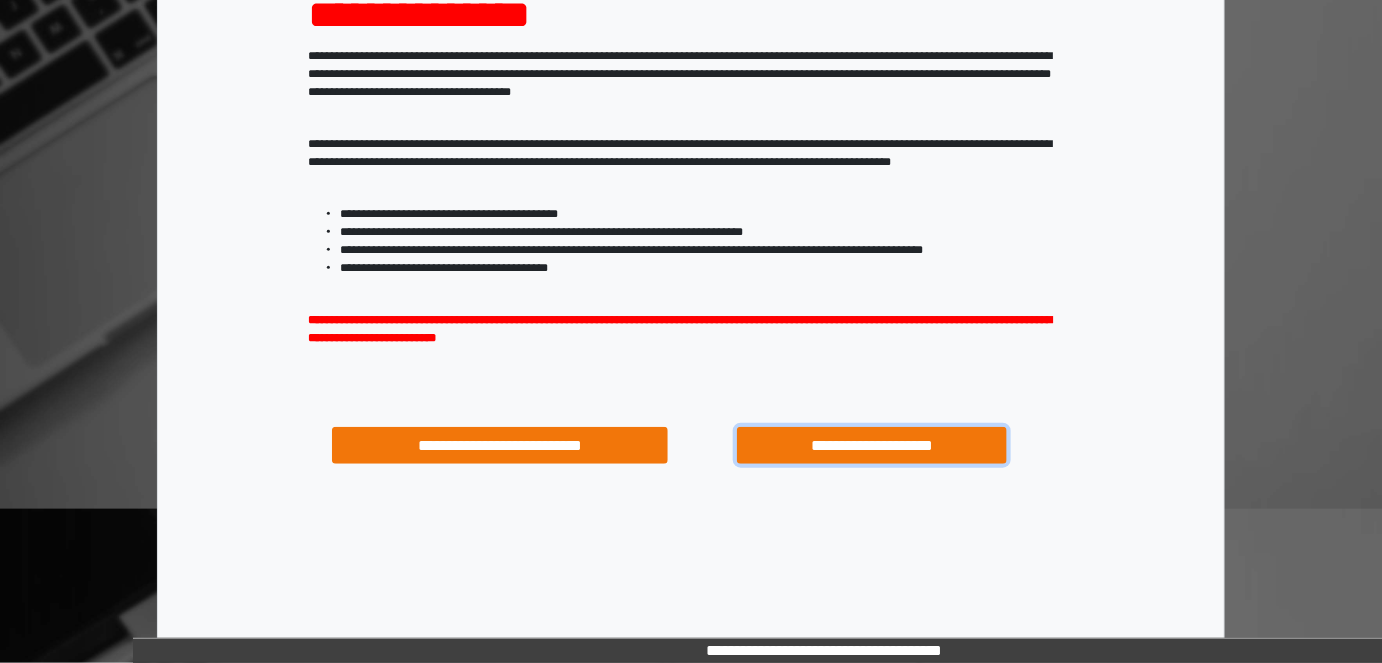click on "**********" at bounding box center (871, 445) 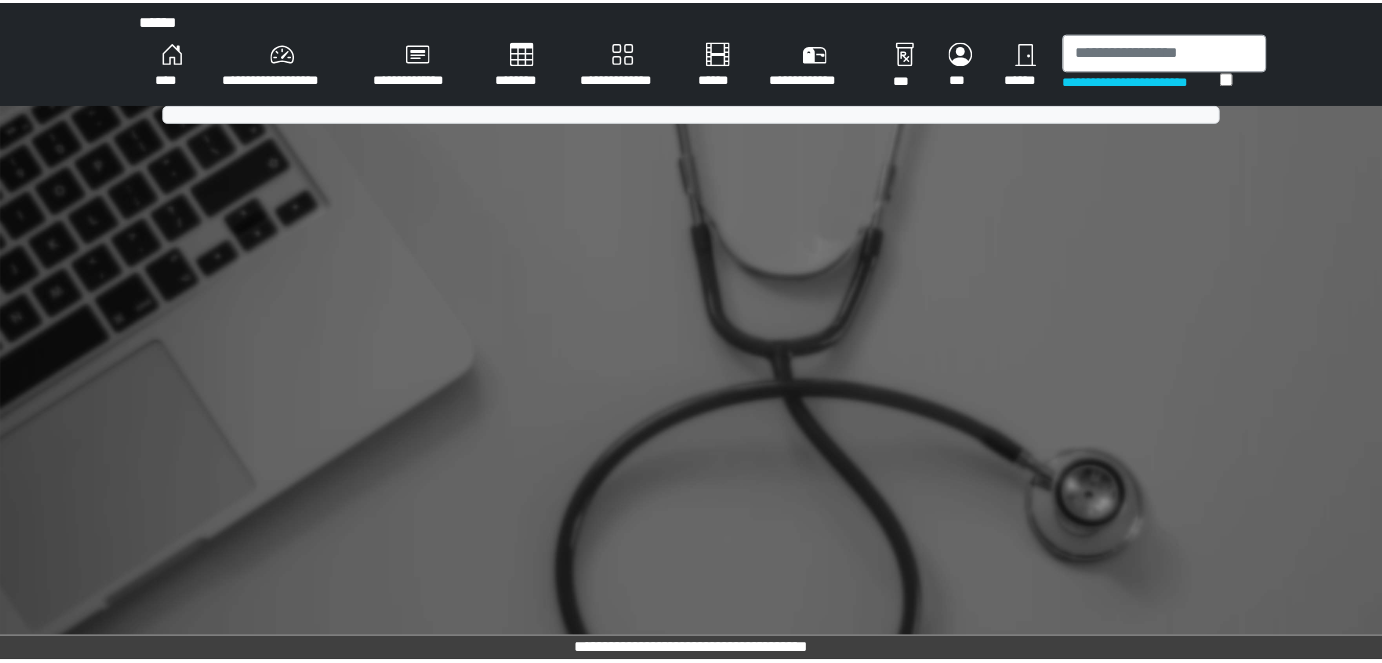 scroll, scrollTop: 0, scrollLeft: 0, axis: both 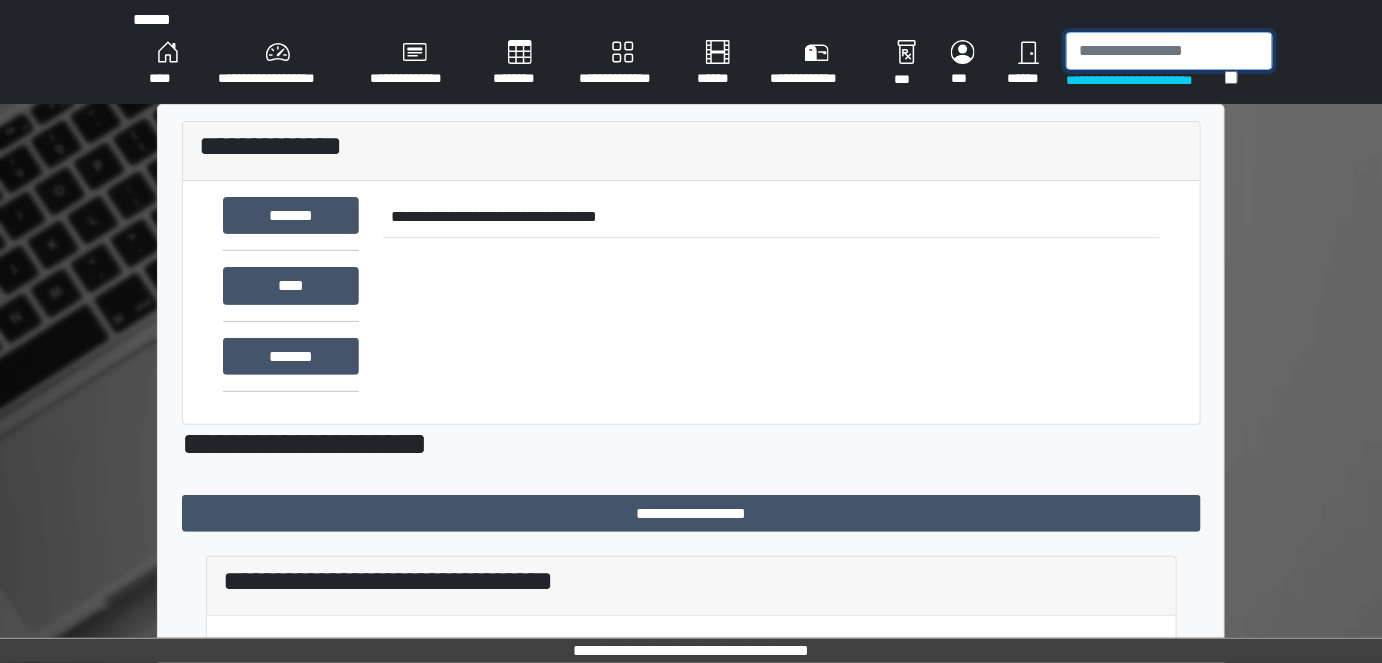 click at bounding box center [1169, 51] 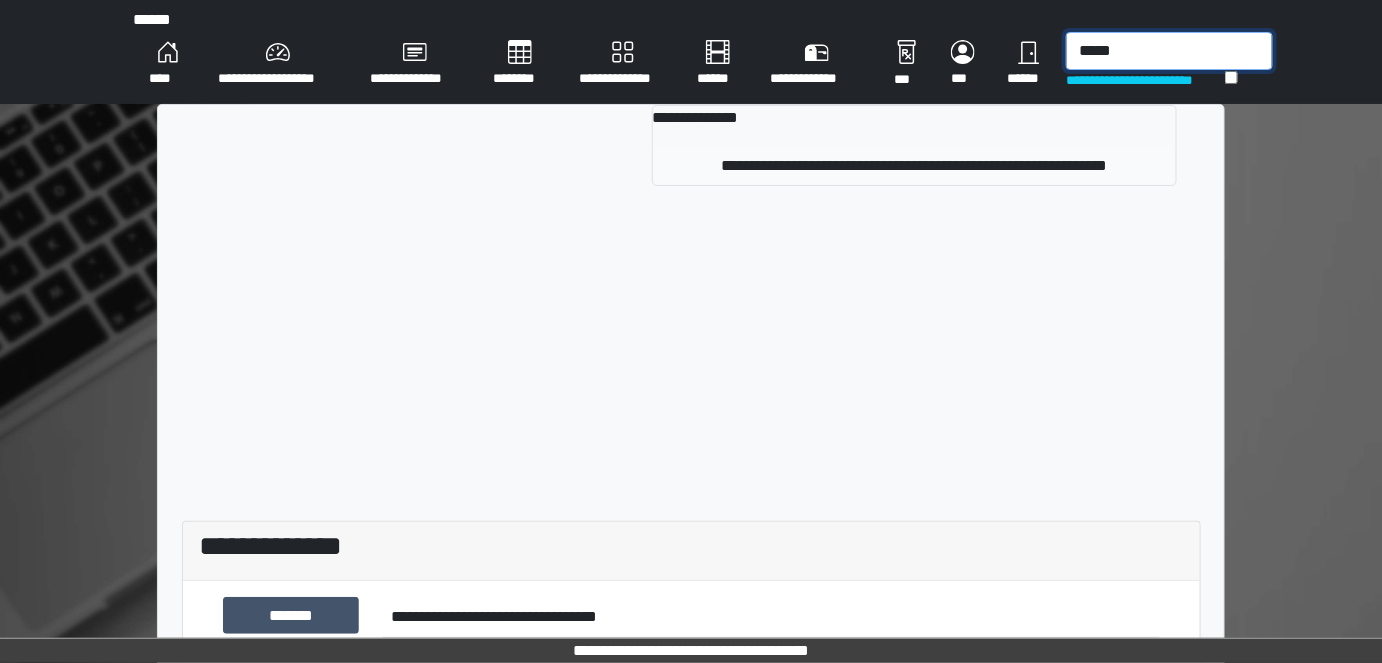 type on "*****" 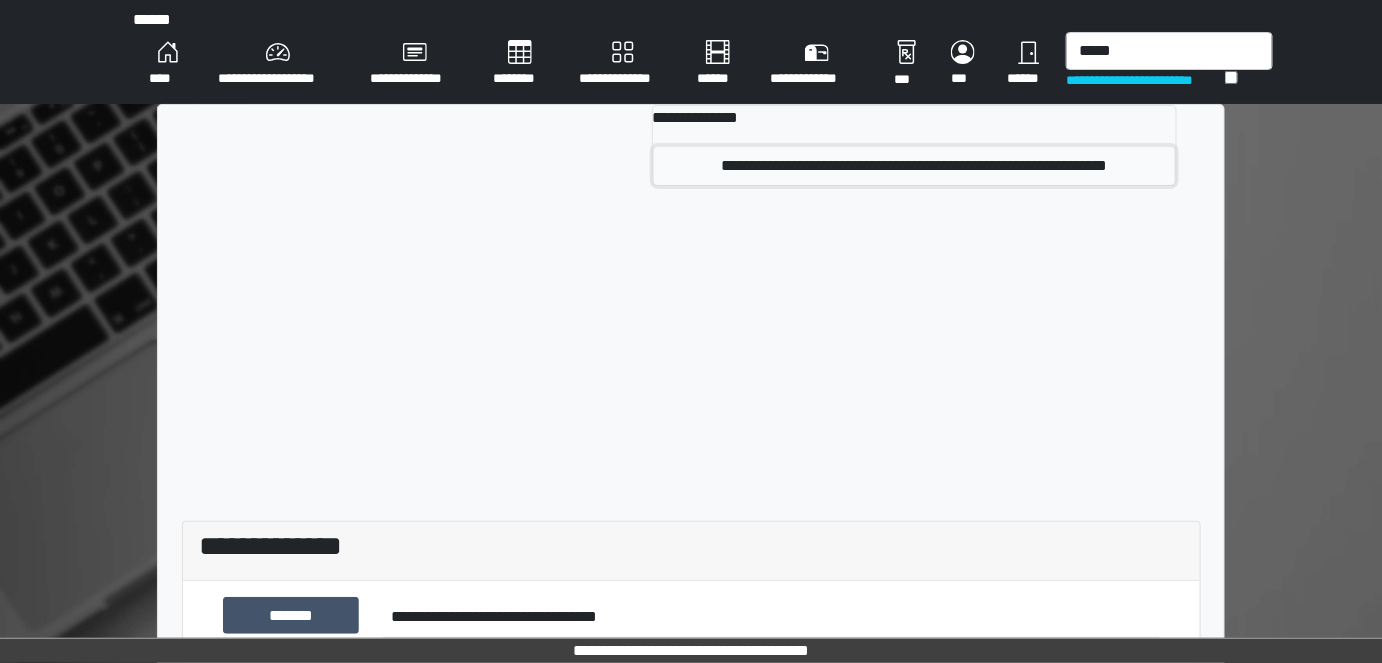click on "**********" at bounding box center (914, 166) 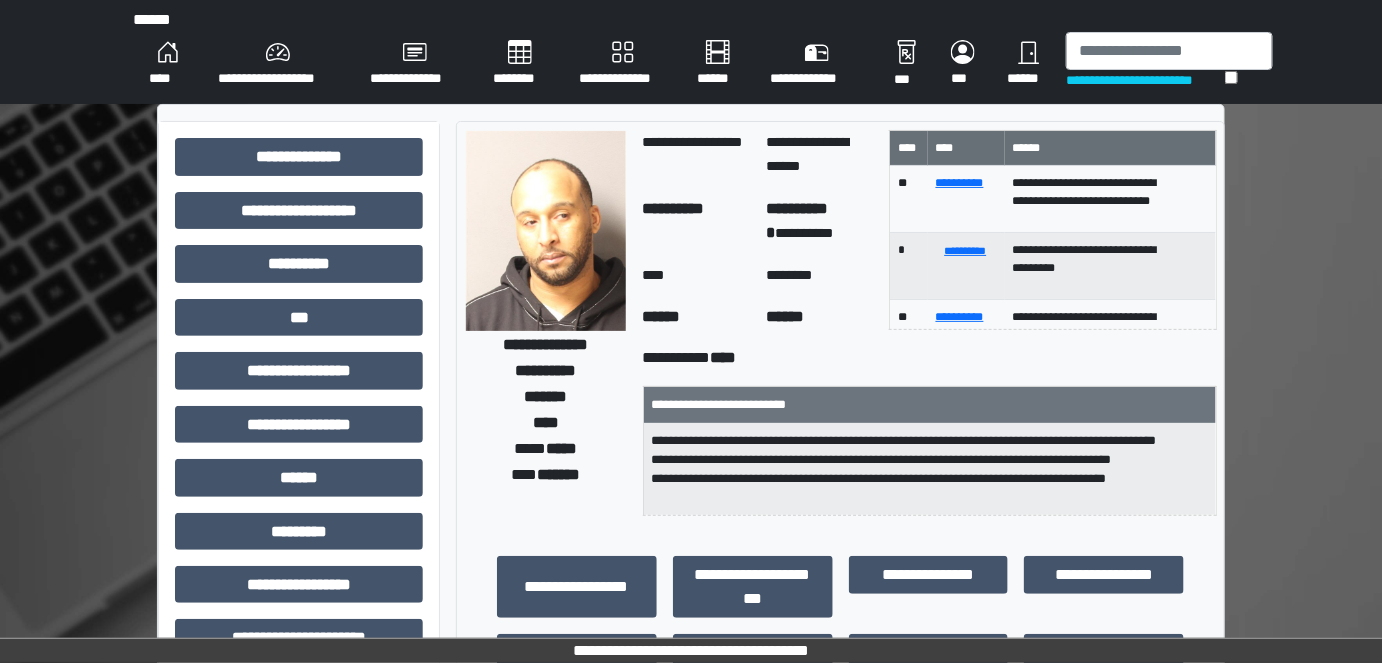 drag, startPoint x: 735, startPoint y: 301, endPoint x: 728, endPoint y: 275, distance: 26.925823 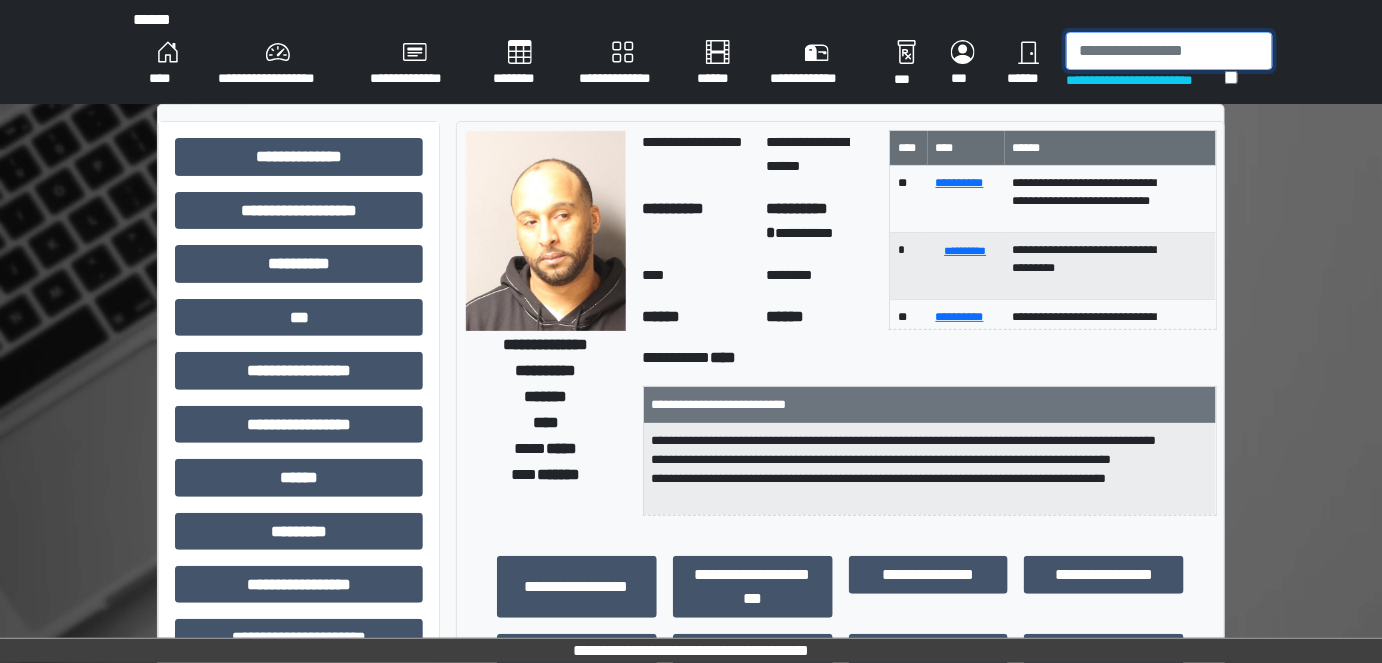 click at bounding box center (1169, 51) 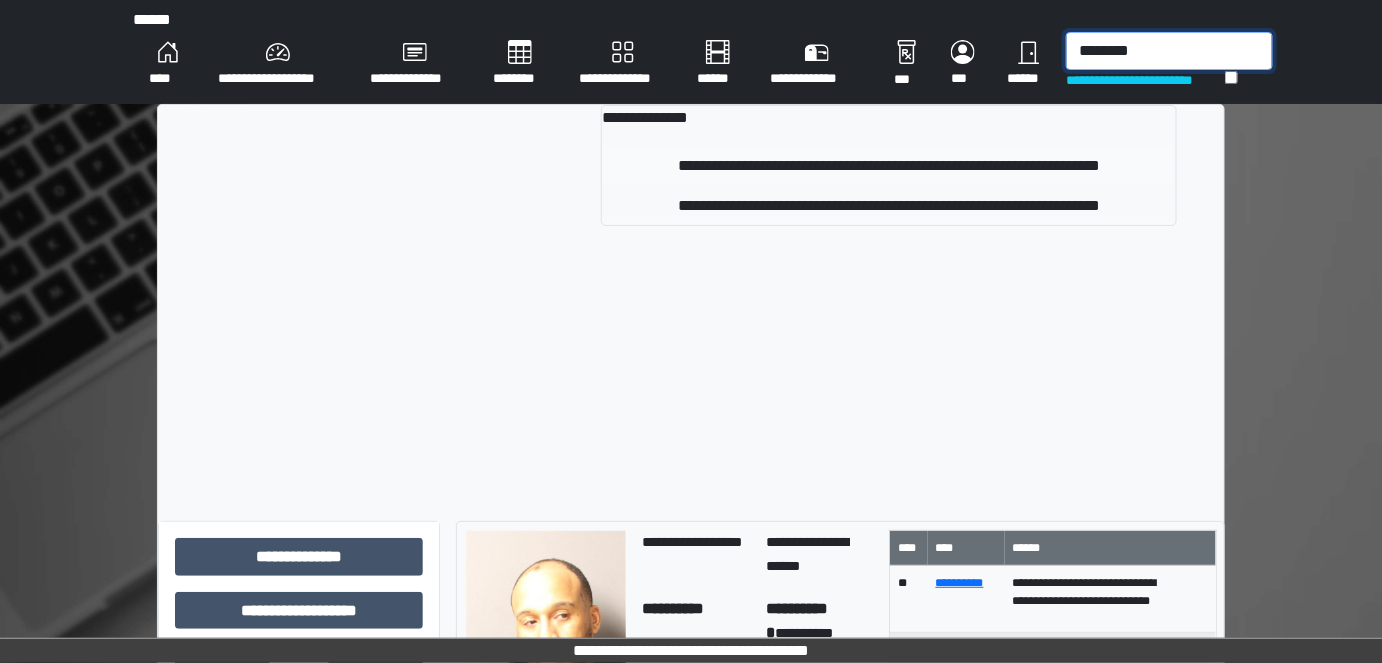 type on "********" 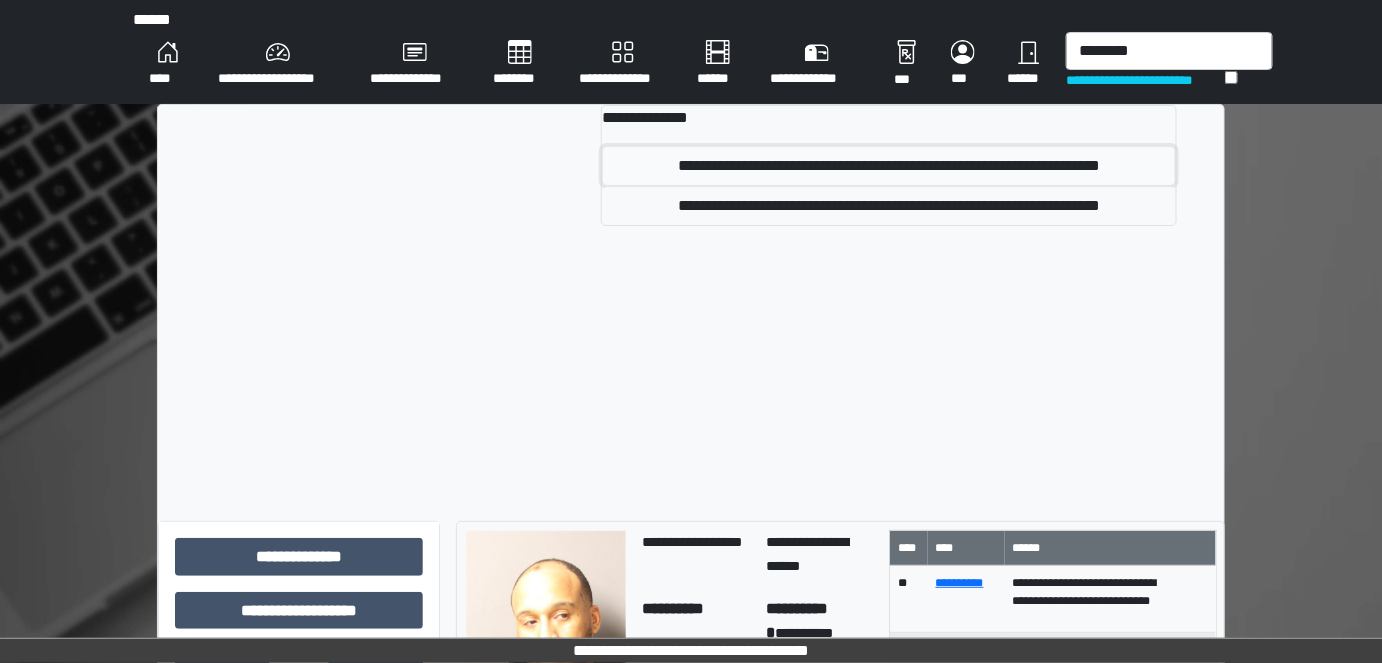 click on "**********" at bounding box center [888, 166] 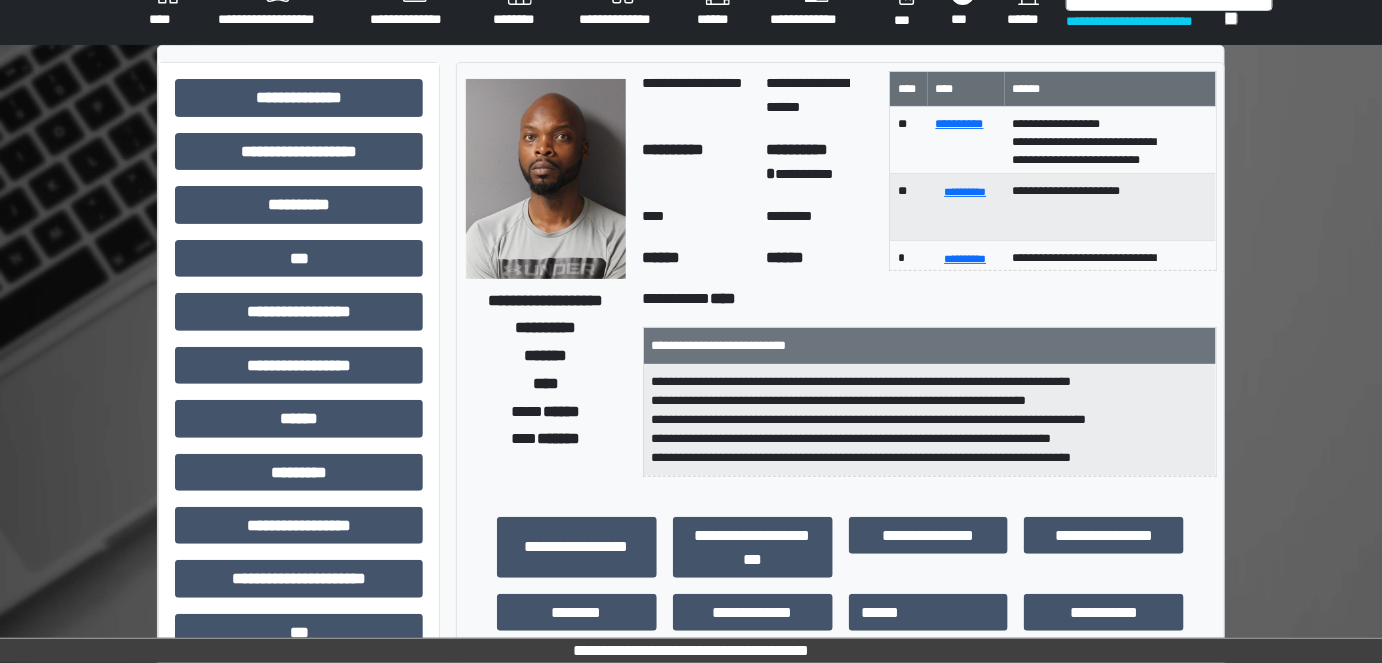 scroll, scrollTop: 181, scrollLeft: 0, axis: vertical 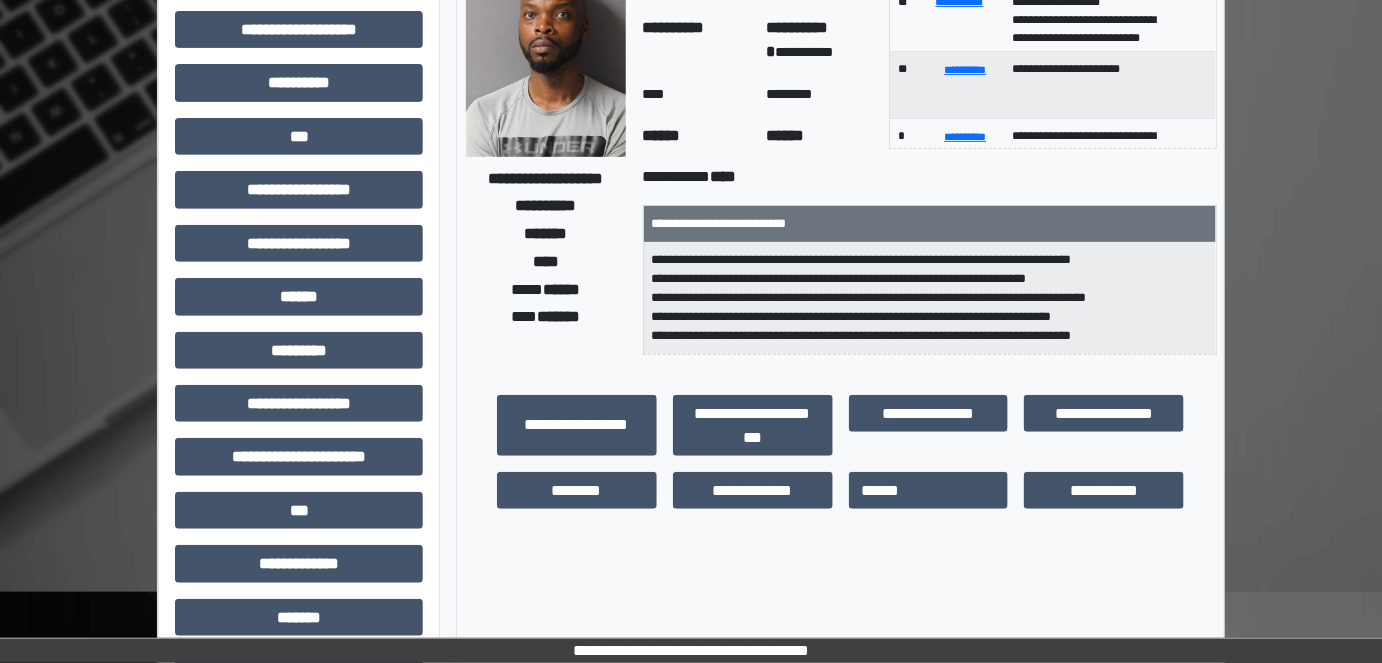 drag, startPoint x: 998, startPoint y: 368, endPoint x: 487, endPoint y: 294, distance: 516.3303 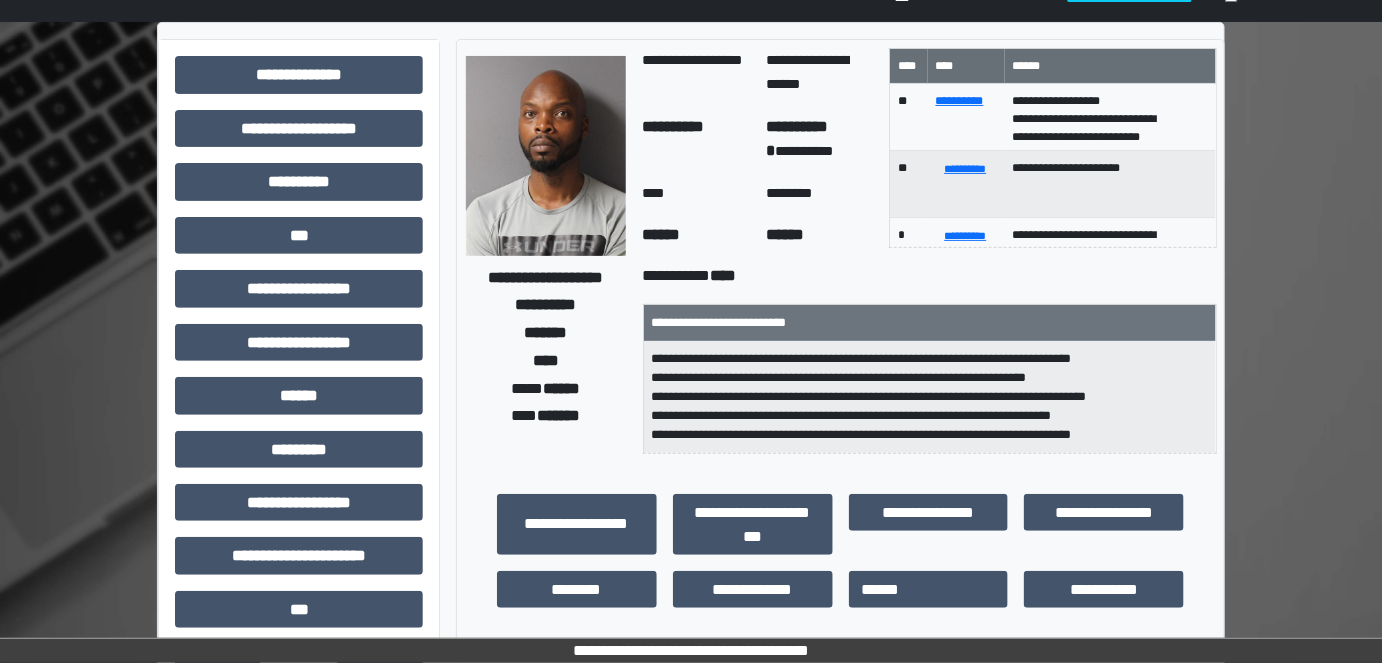 scroll, scrollTop: 0, scrollLeft: 0, axis: both 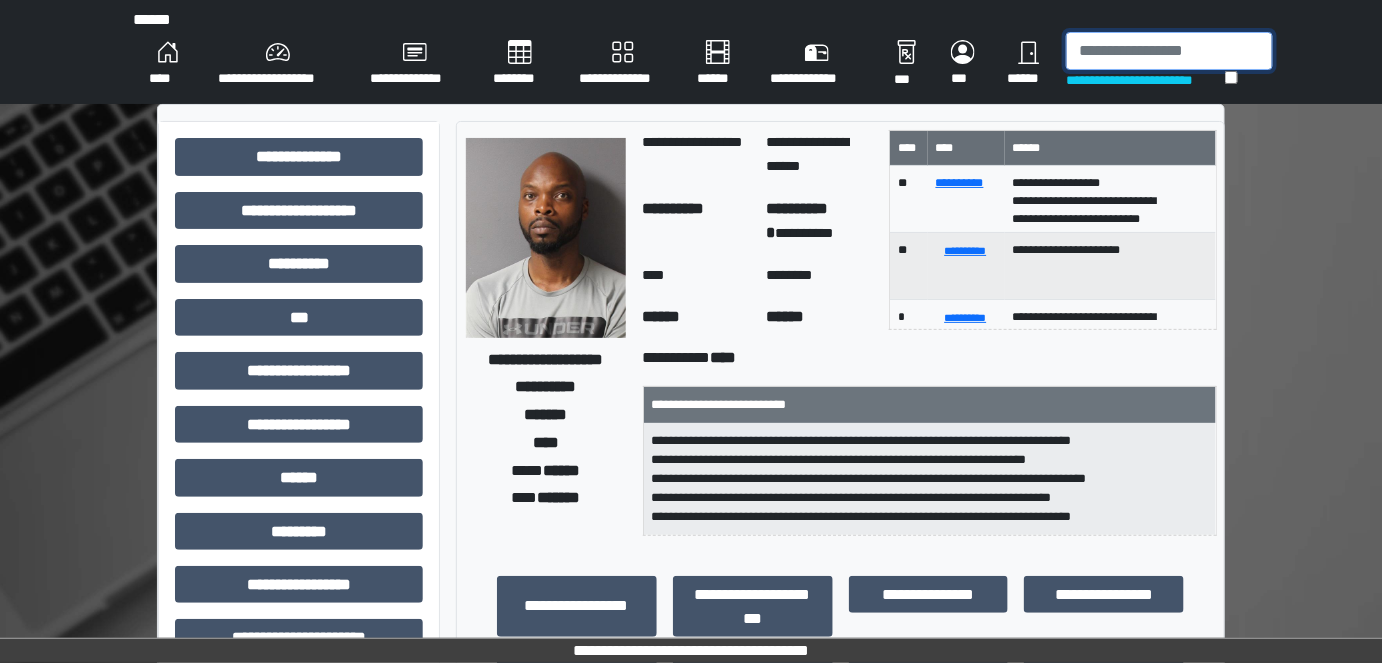 click at bounding box center (1169, 51) 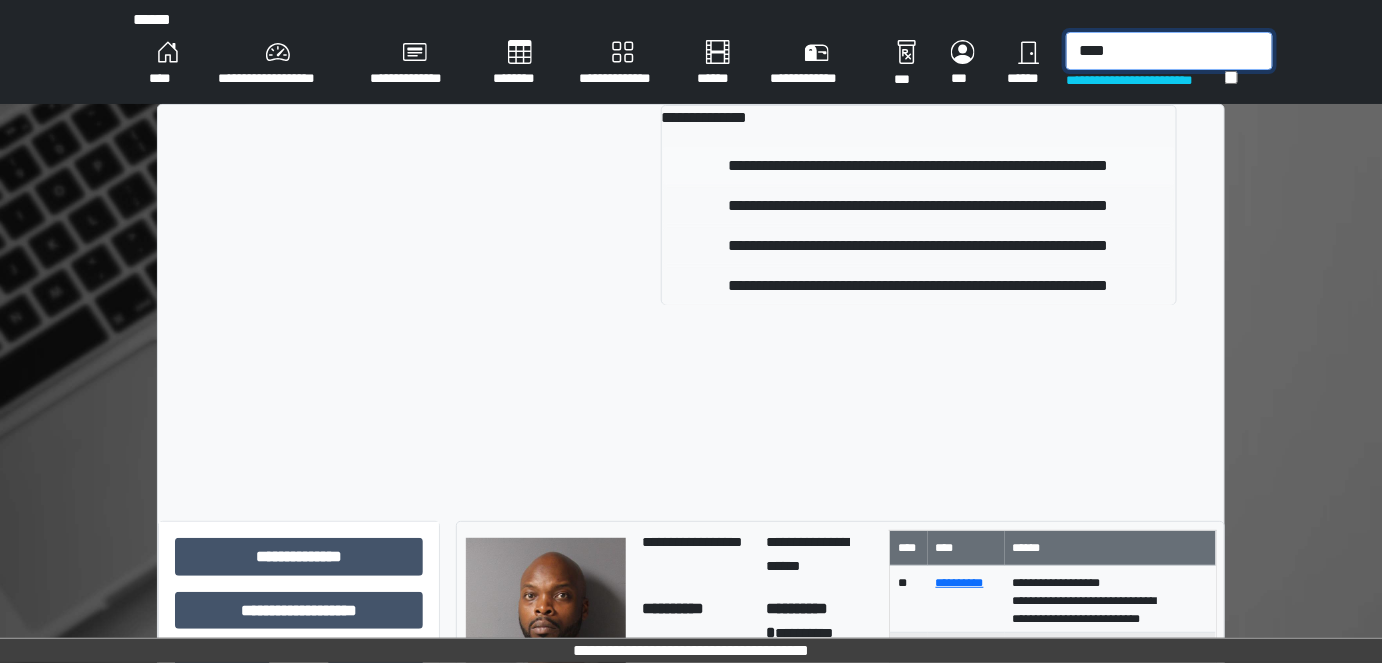 type on "****" 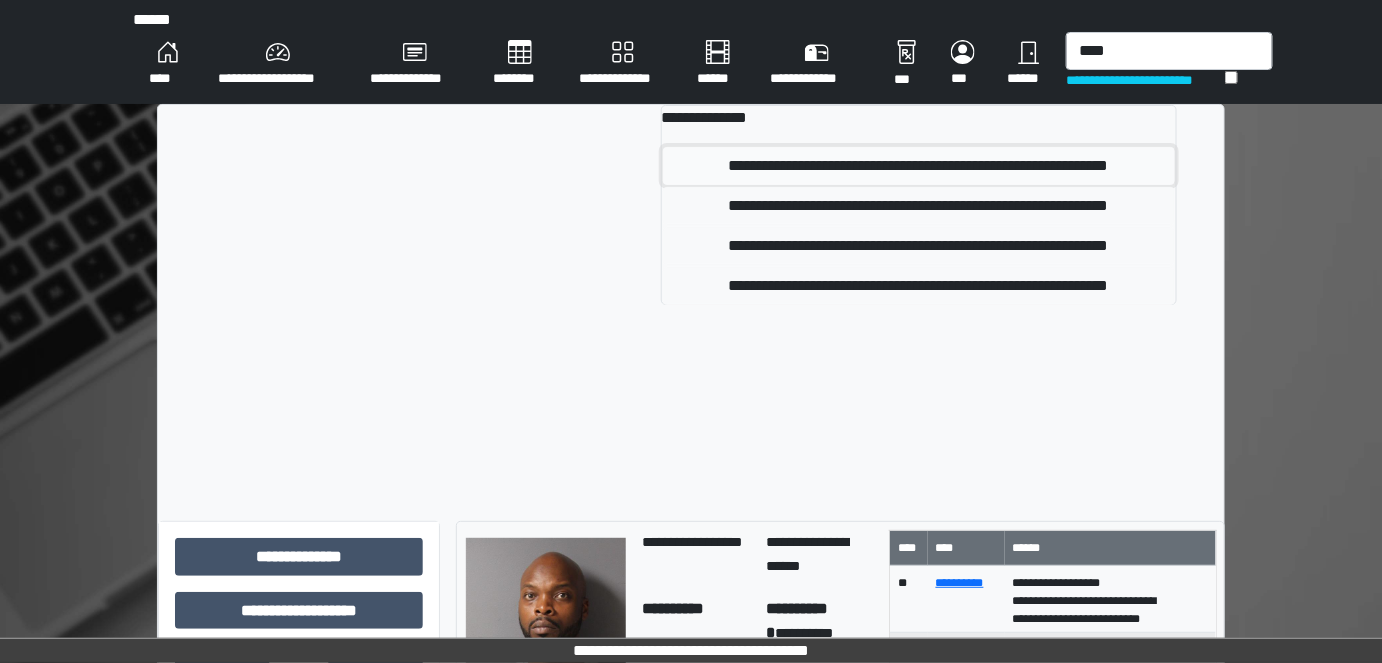 click on "**********" at bounding box center [919, 166] 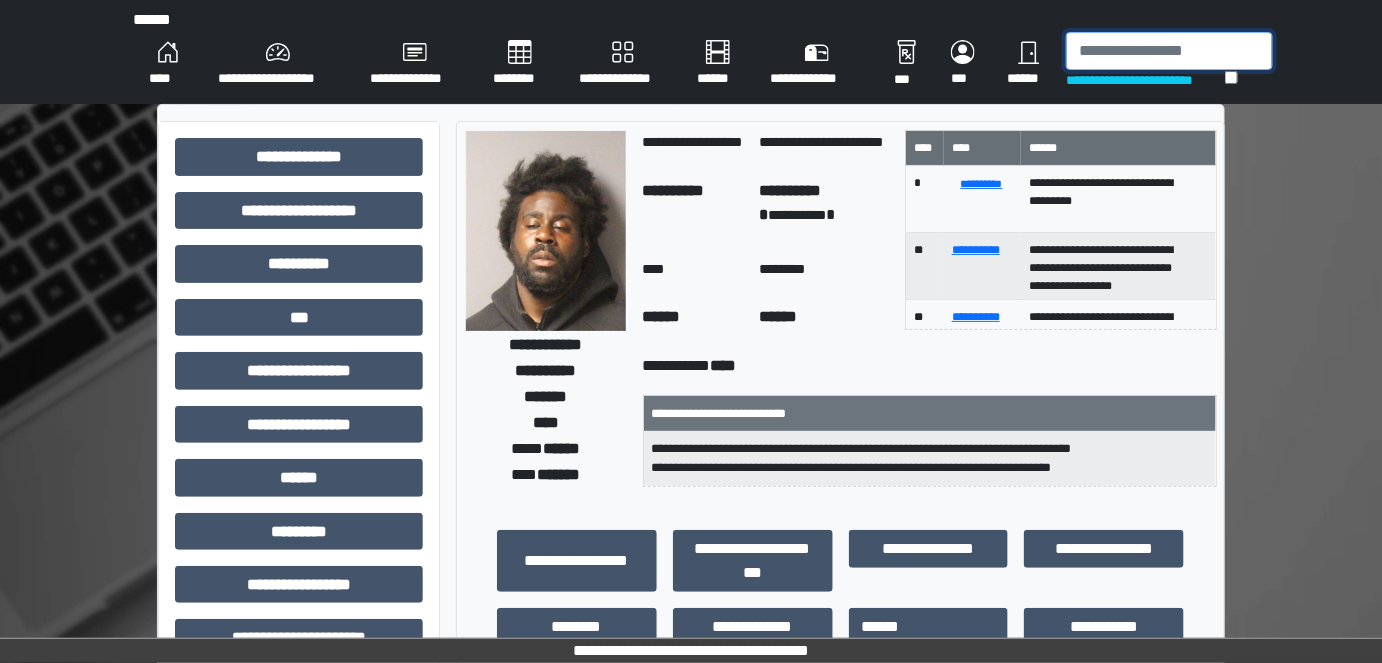 drag, startPoint x: 1254, startPoint y: 52, endPoint x: 1257, endPoint y: 38, distance: 14.3178215 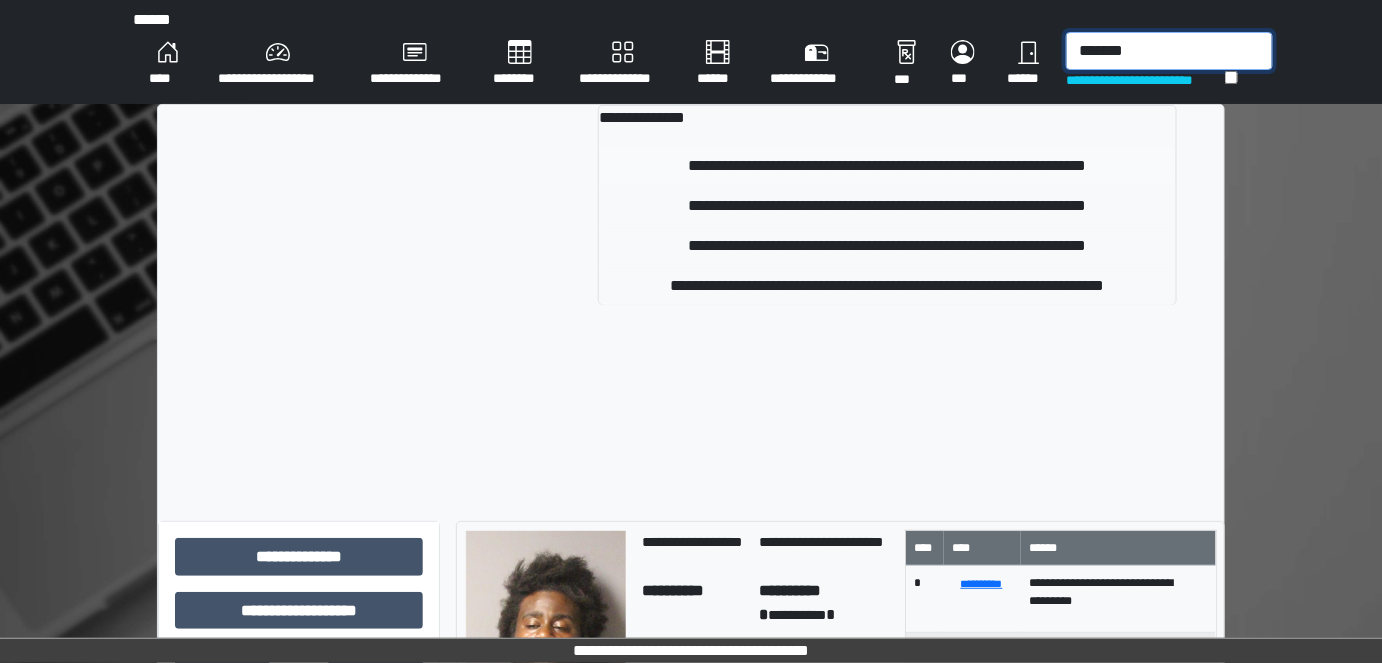 type on "*******" 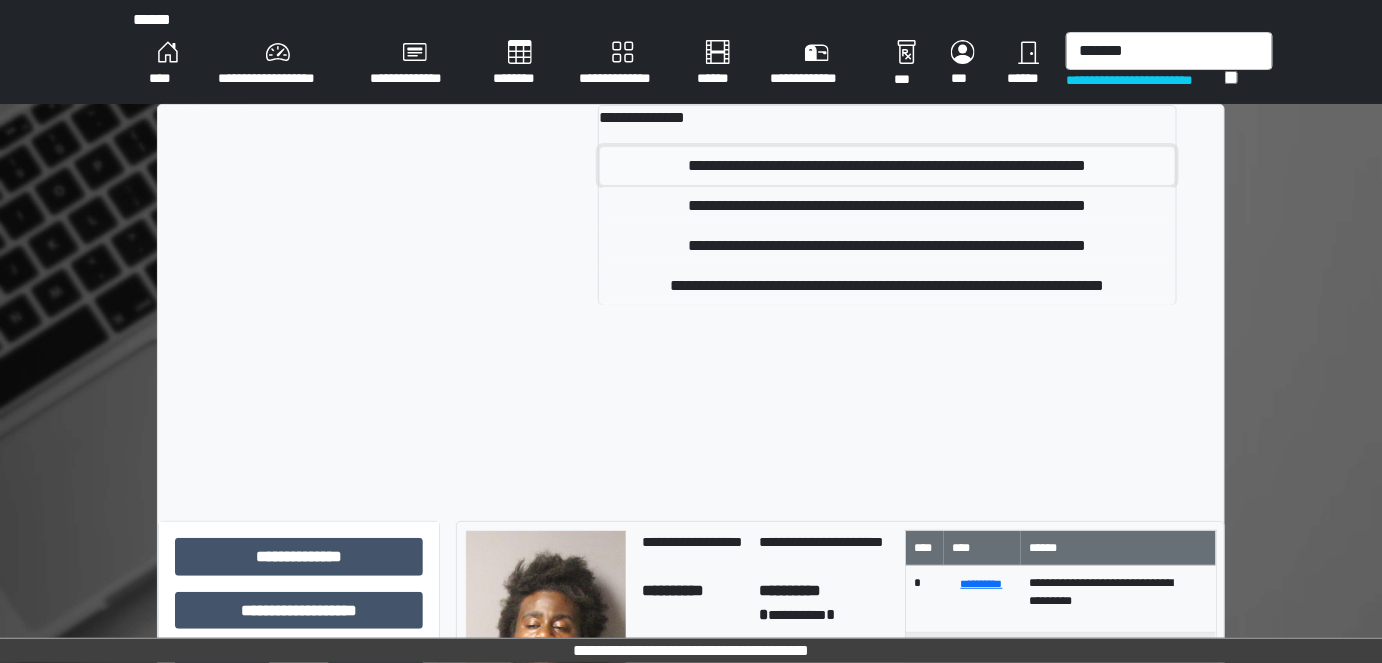 click on "**********" at bounding box center (887, 166) 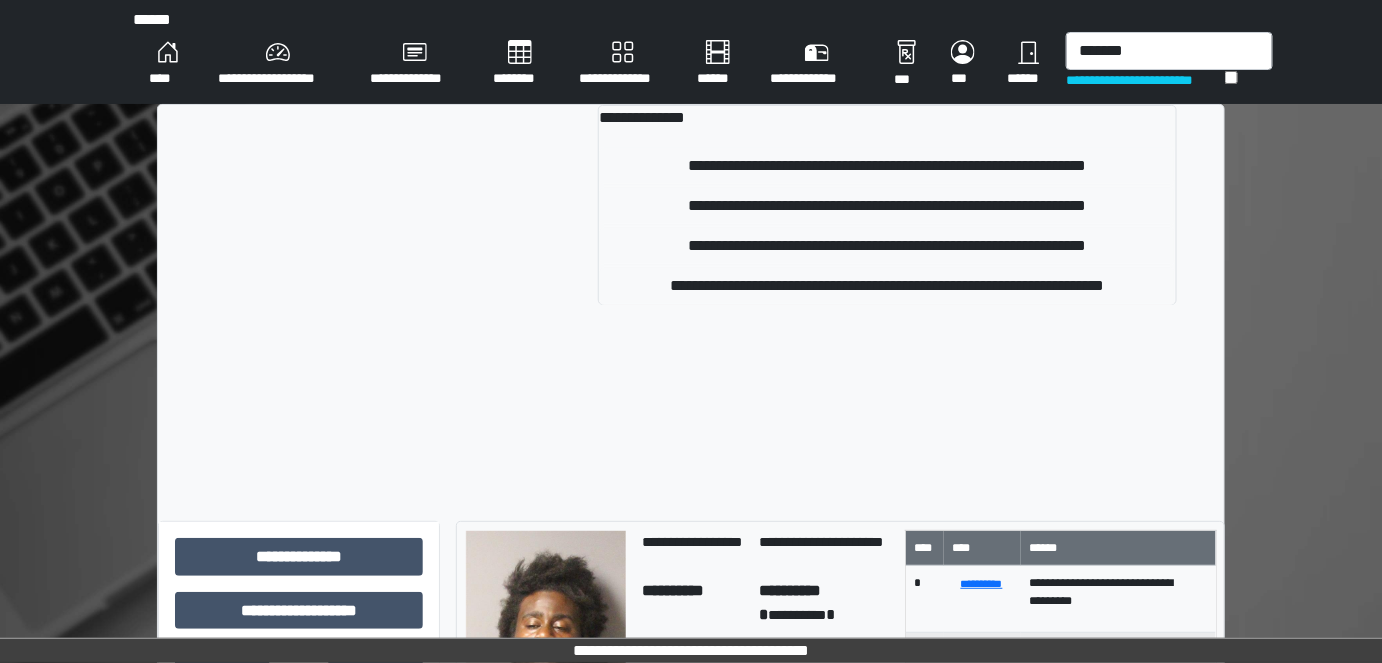 type 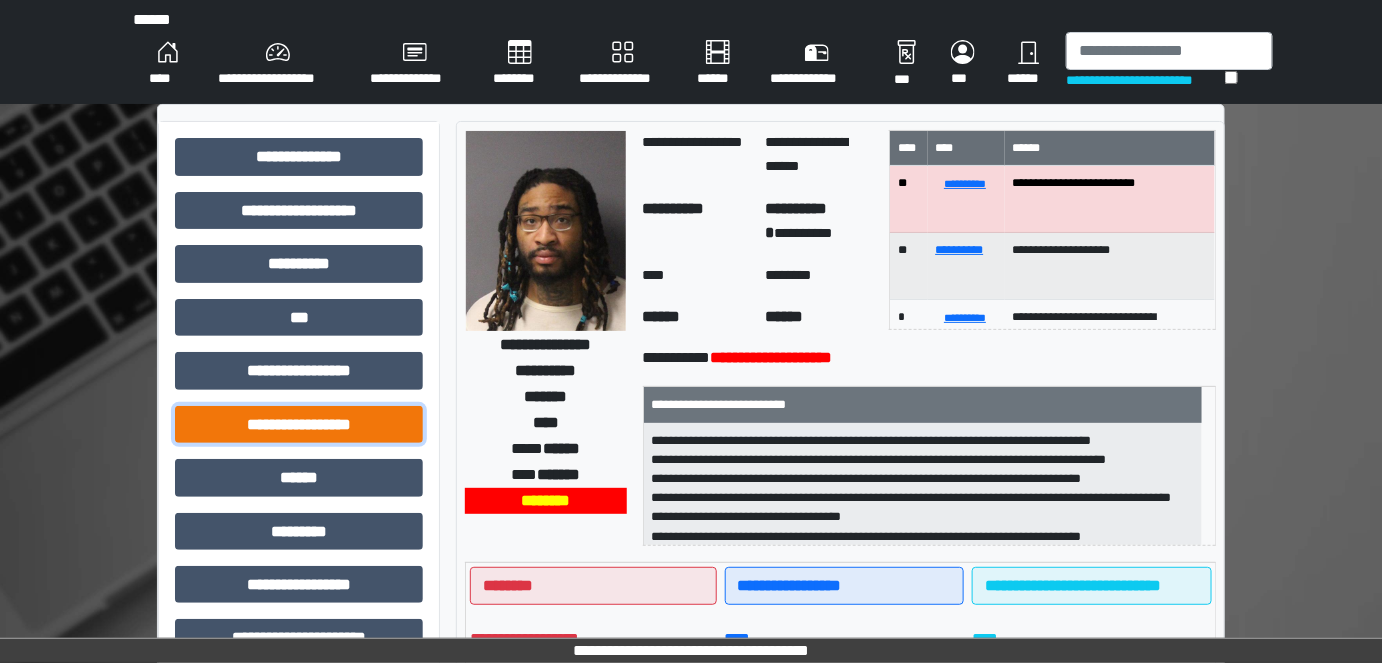 click on "**********" at bounding box center (299, 424) 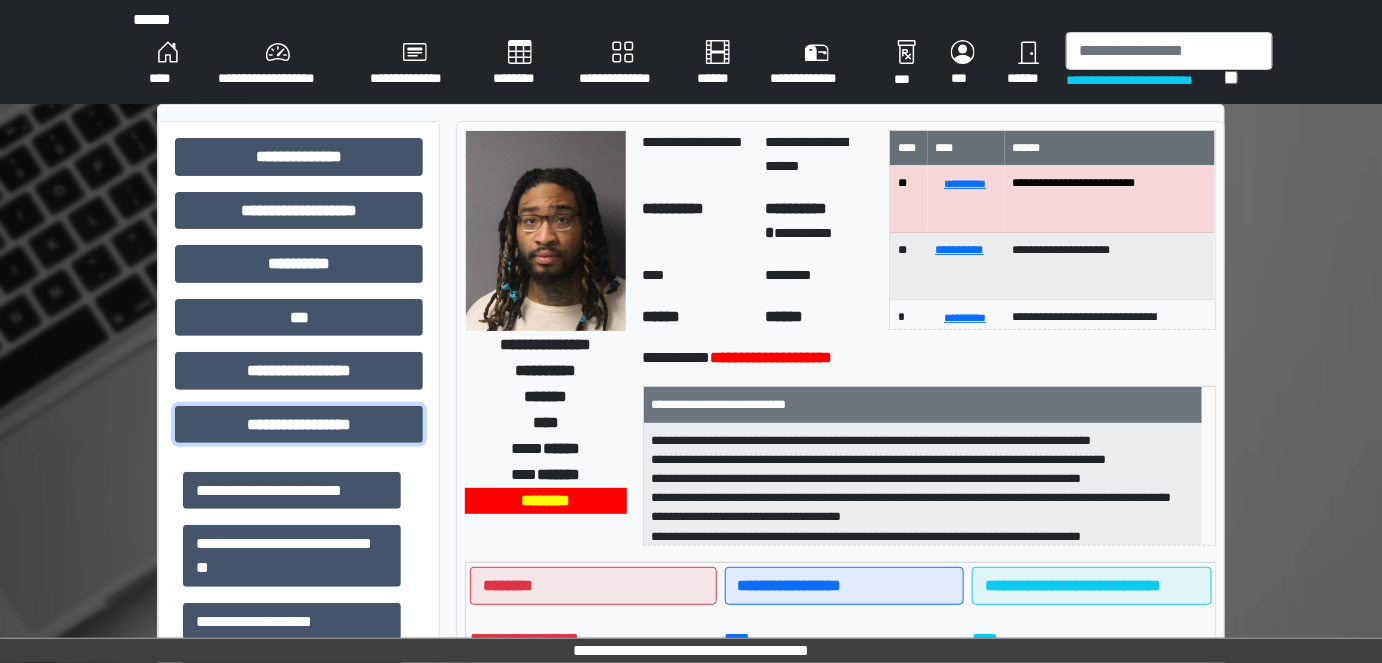 scroll, scrollTop: 909, scrollLeft: 0, axis: vertical 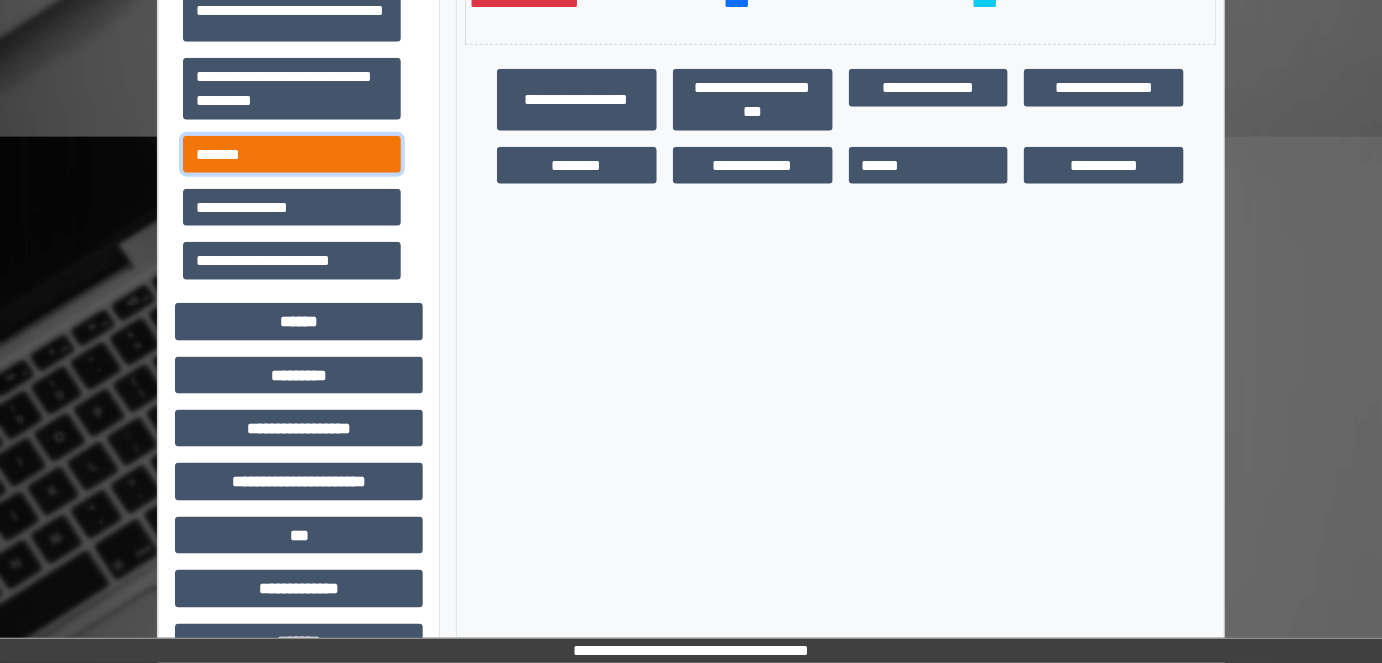 click on "*******" at bounding box center (292, 154) 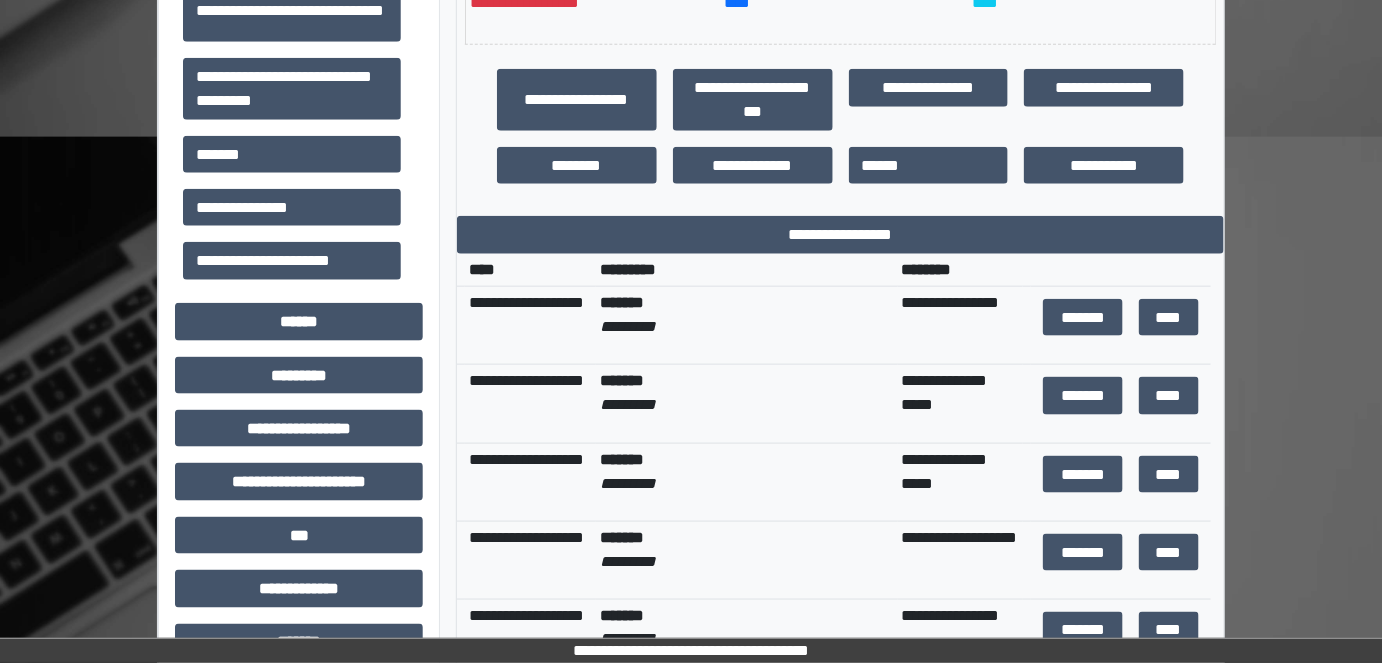 click on "*********" at bounding box center [747, 270] 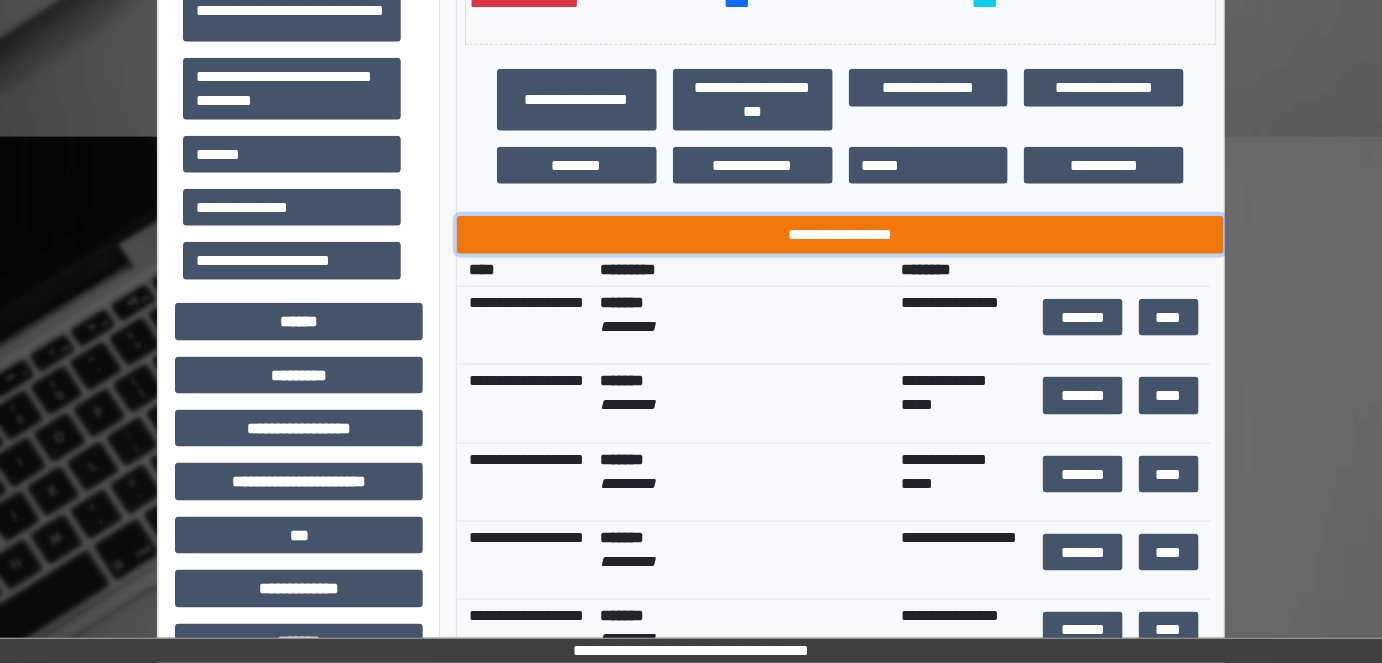 click on "**********" at bounding box center [841, 234] 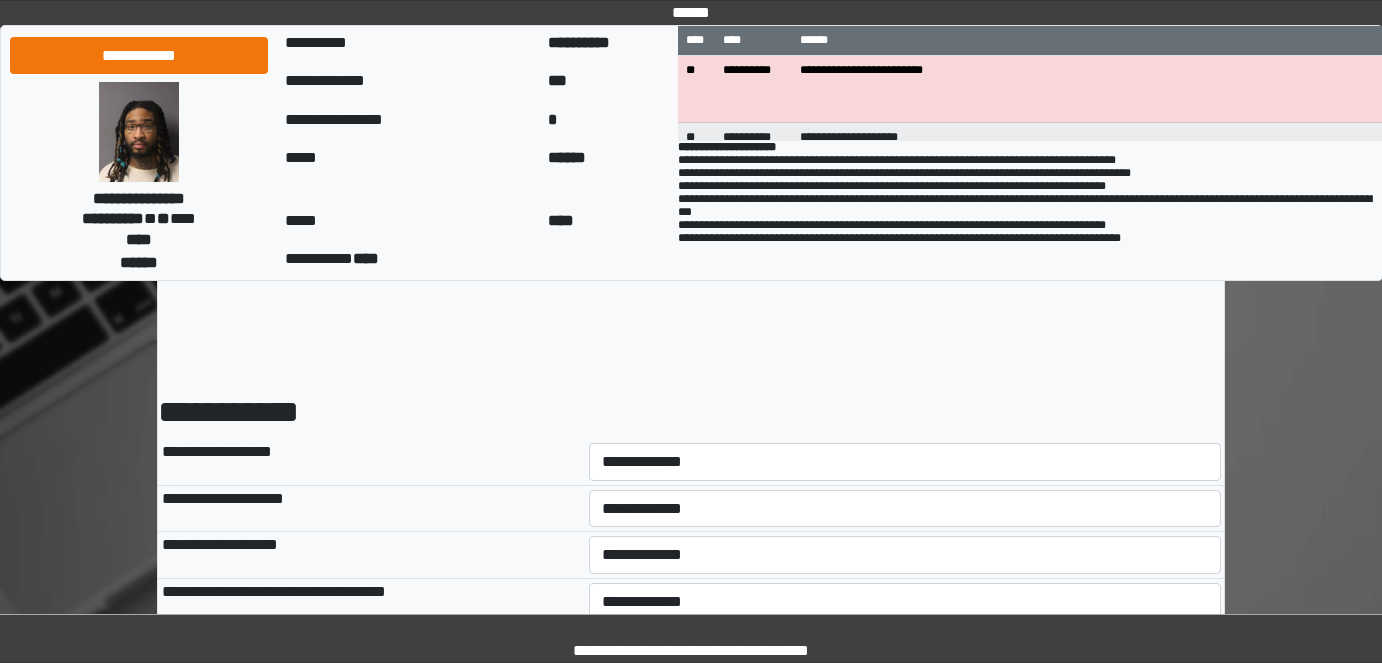 scroll, scrollTop: 90, scrollLeft: 0, axis: vertical 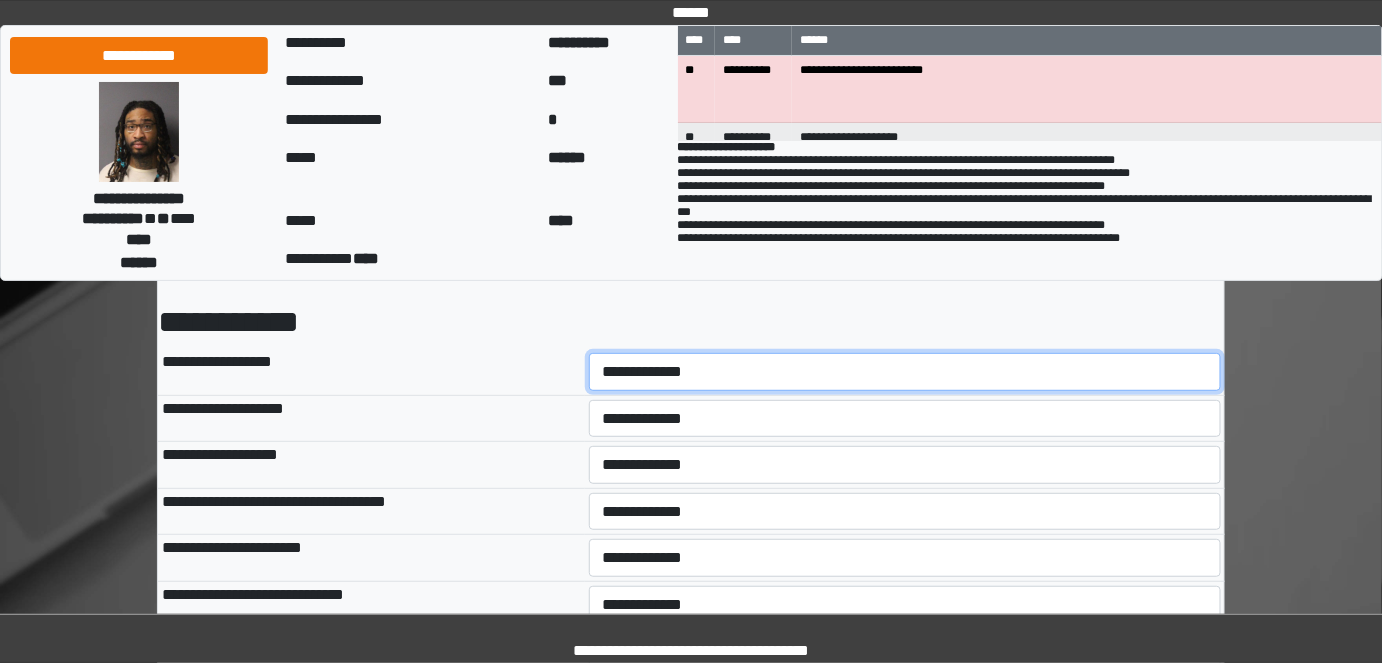 click on "**********" at bounding box center (905, 371) 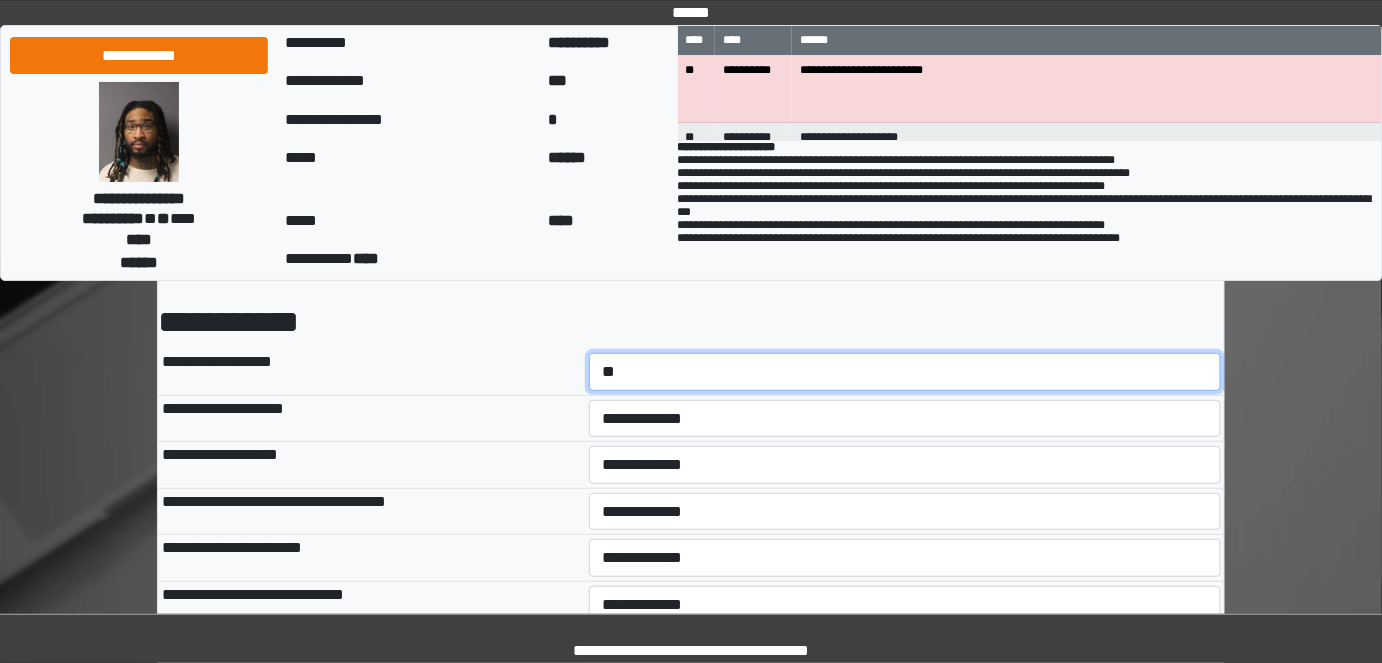 click on "**********" at bounding box center [905, 371] 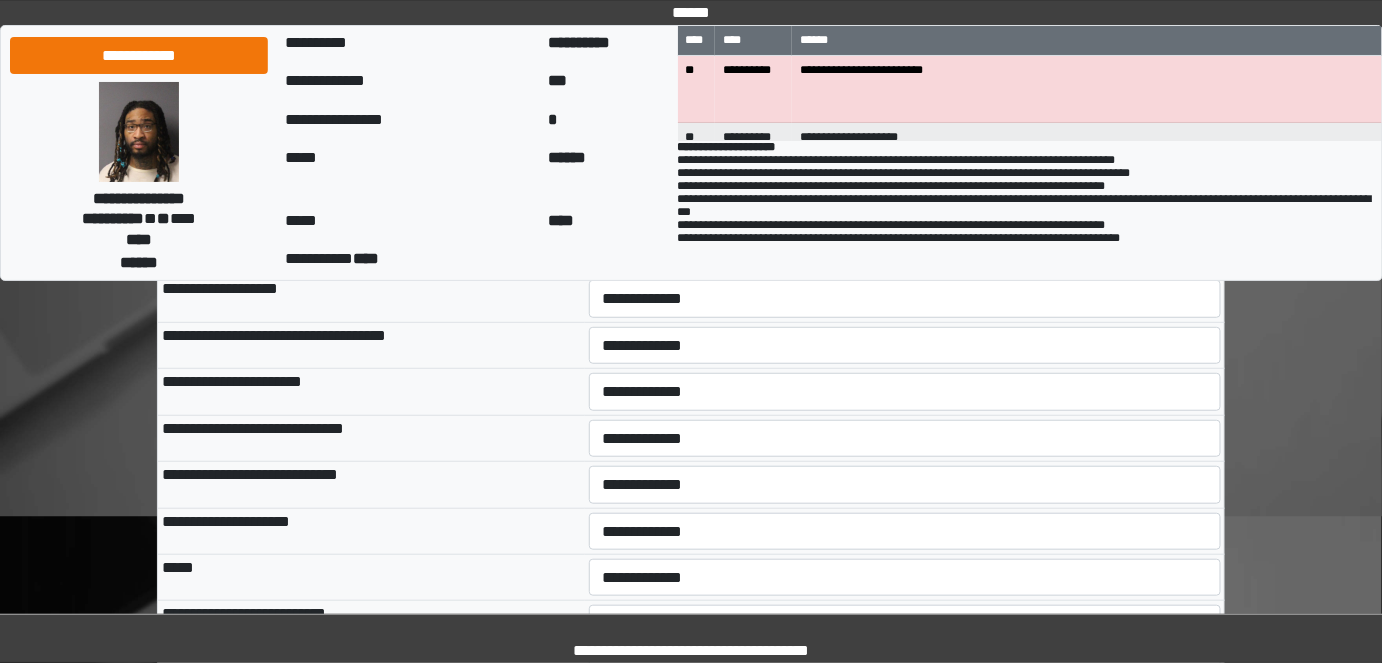 scroll, scrollTop: 454, scrollLeft: 0, axis: vertical 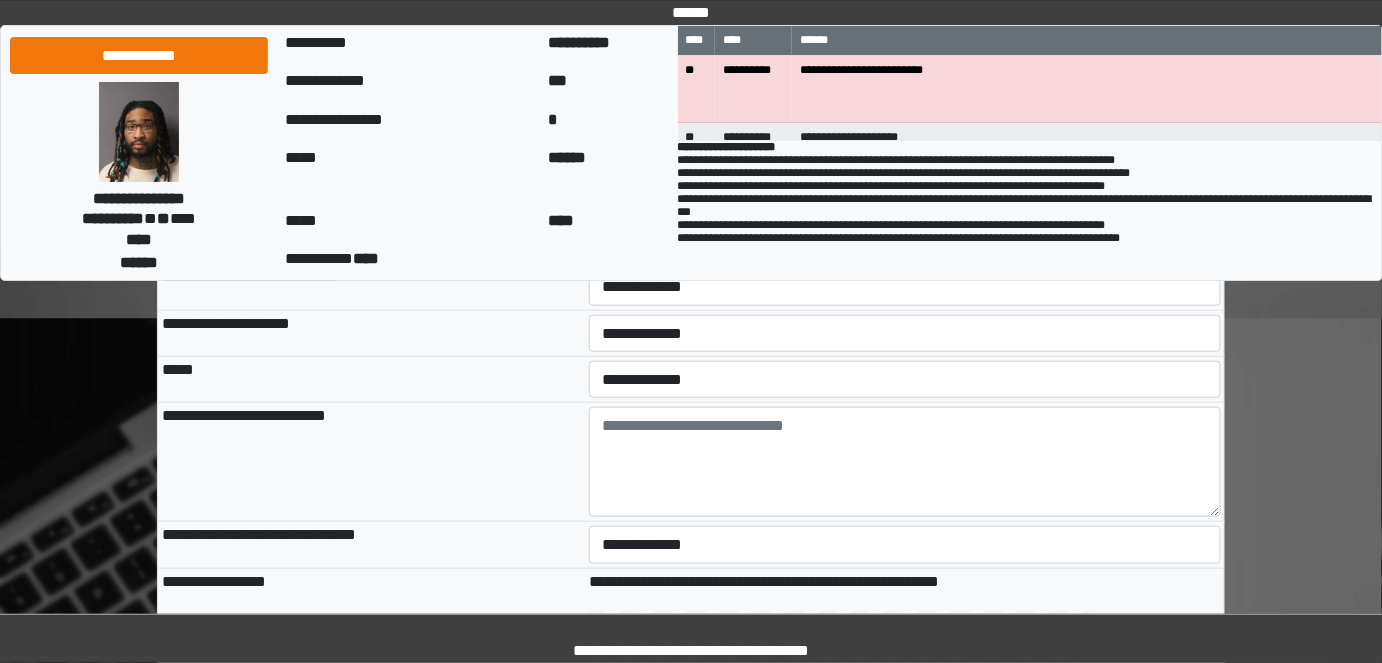 click on "**********" at bounding box center [1025, 192] 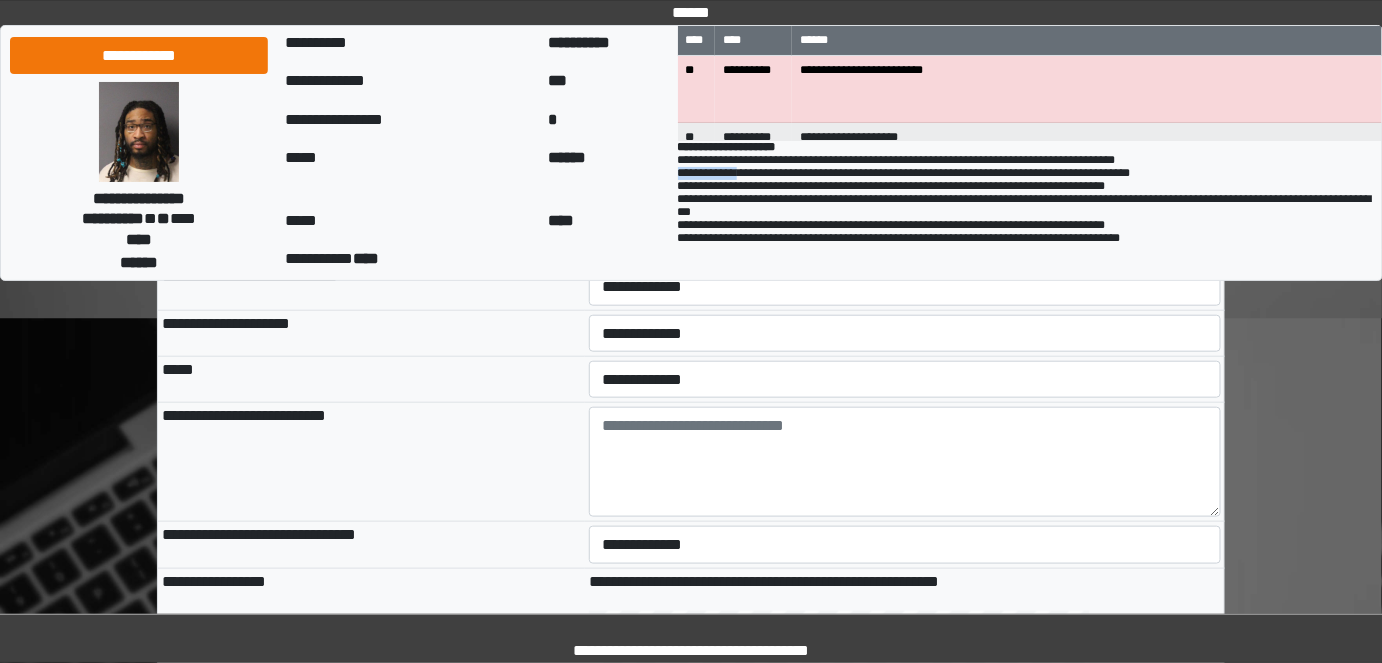 click on "**********" at bounding box center (1025, 192) 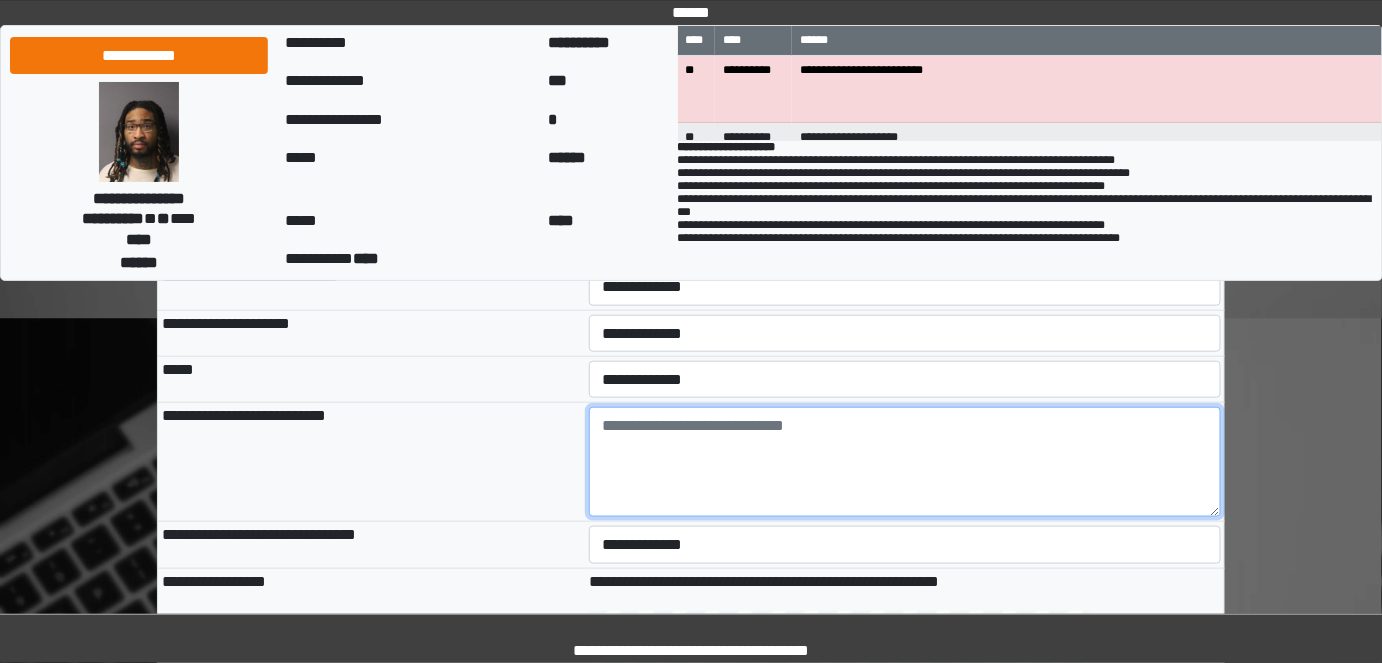 click at bounding box center [905, 462] 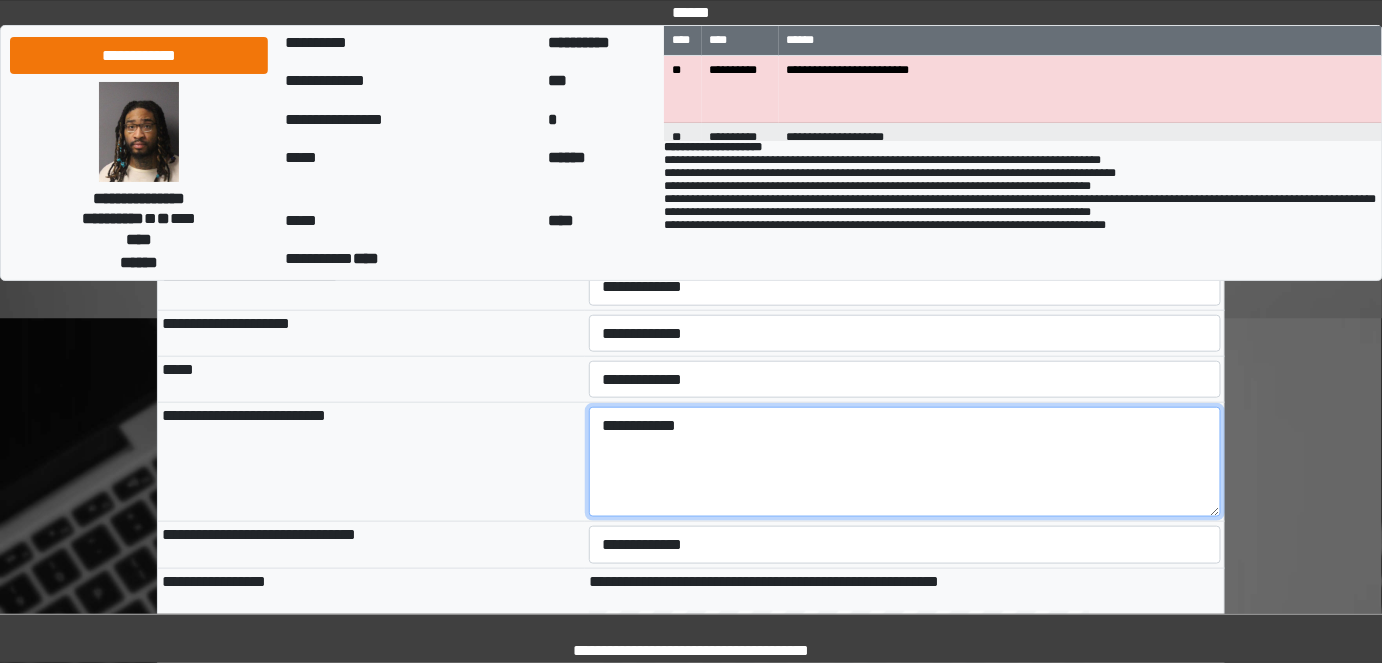 scroll, scrollTop: 0, scrollLeft: 0, axis: both 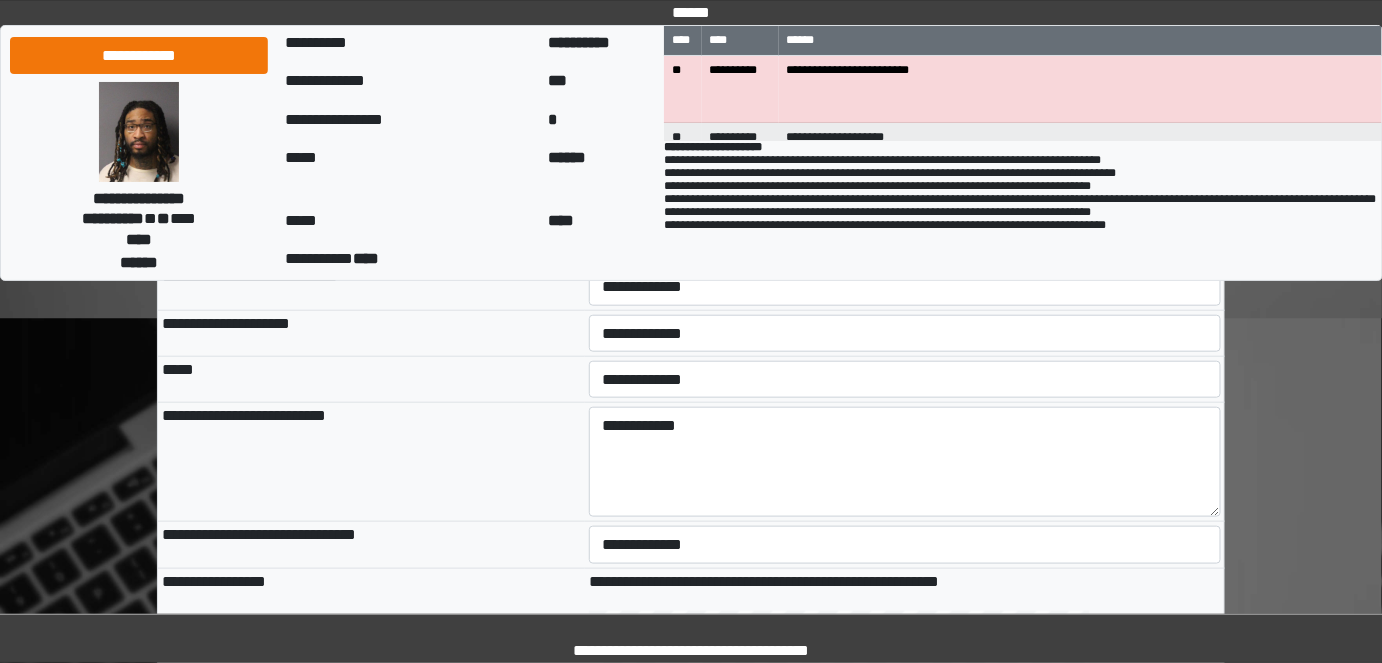 click on "**********" at bounding box center (1020, 186) 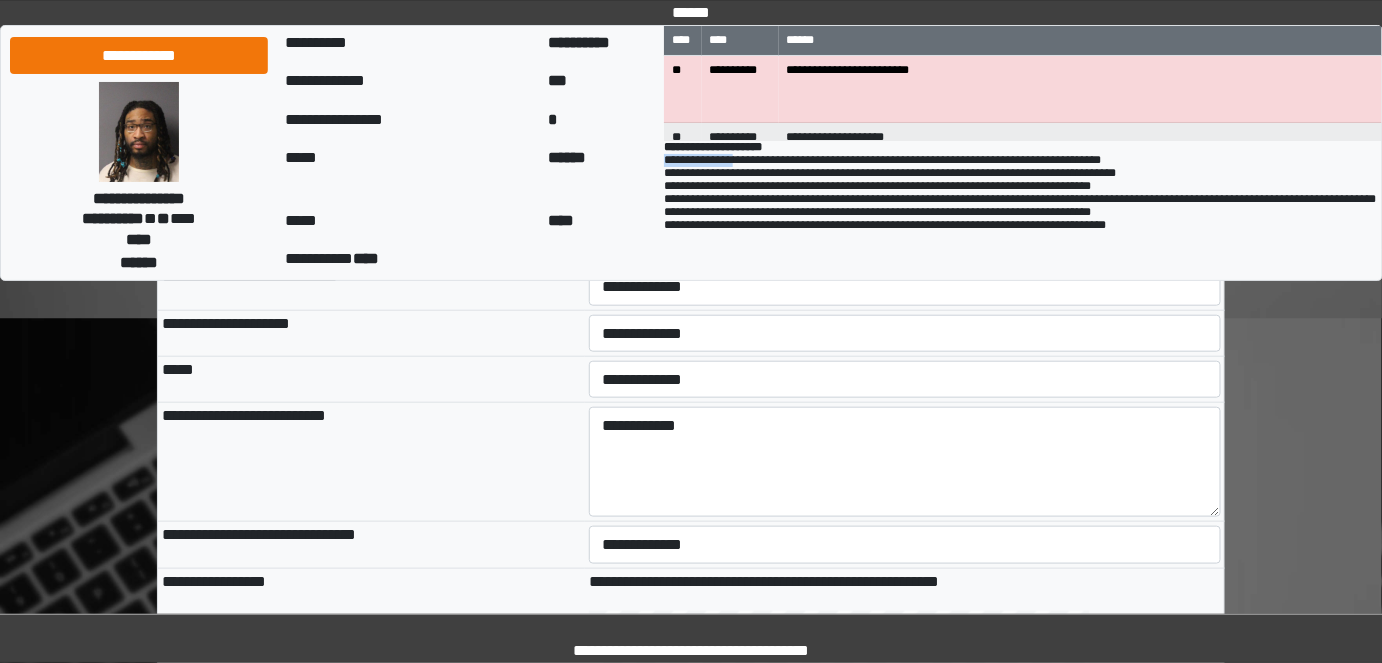 click on "**********" at bounding box center (1020, 186) 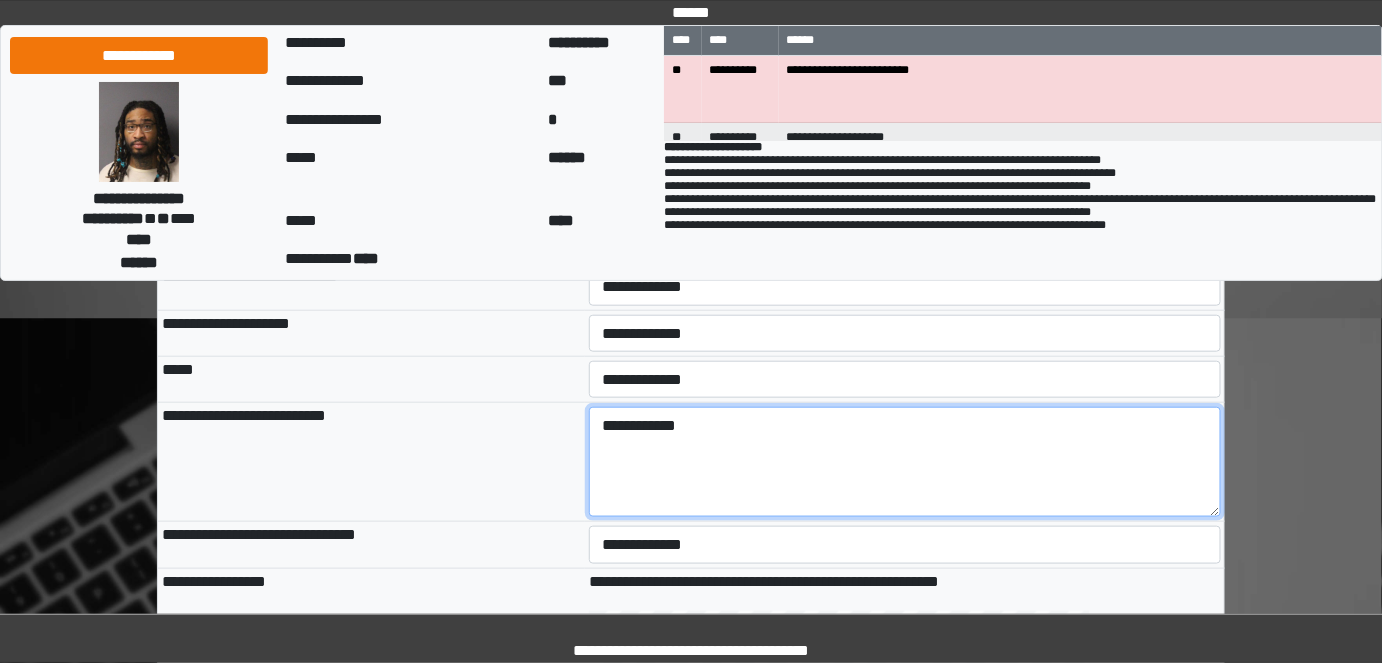 click on "**********" at bounding box center [905, 462] 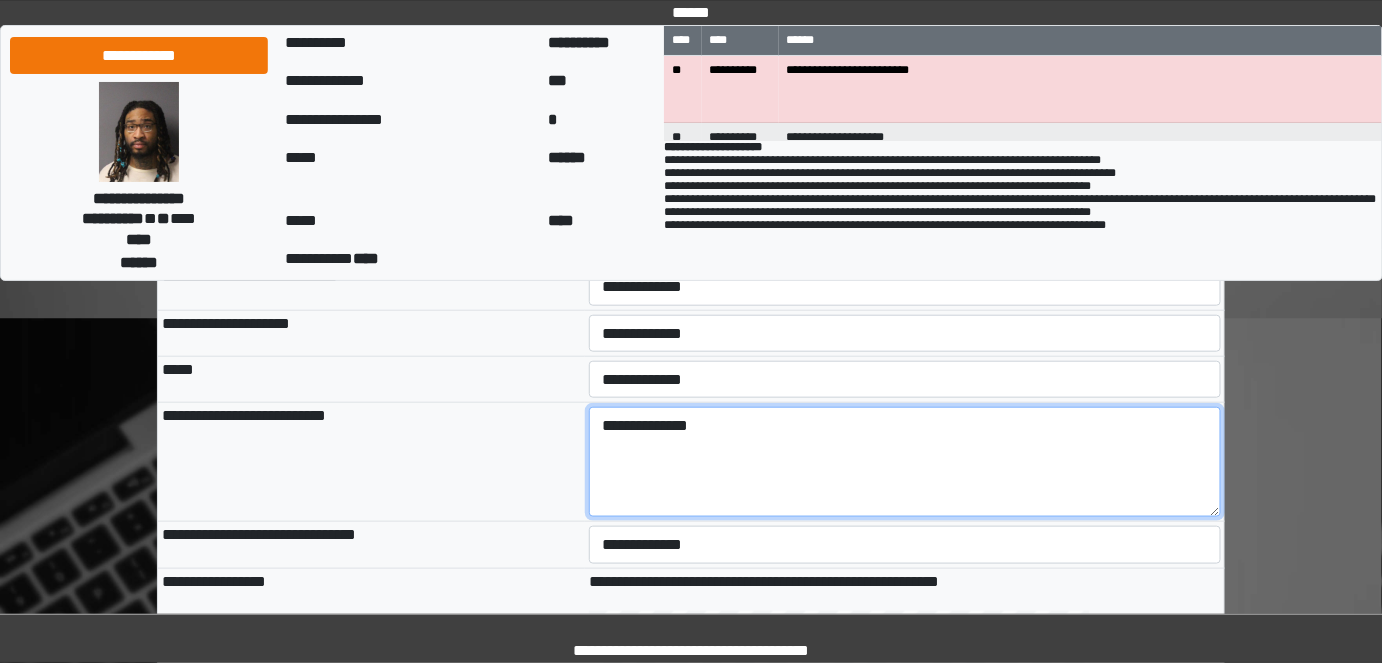 paste on "**********" 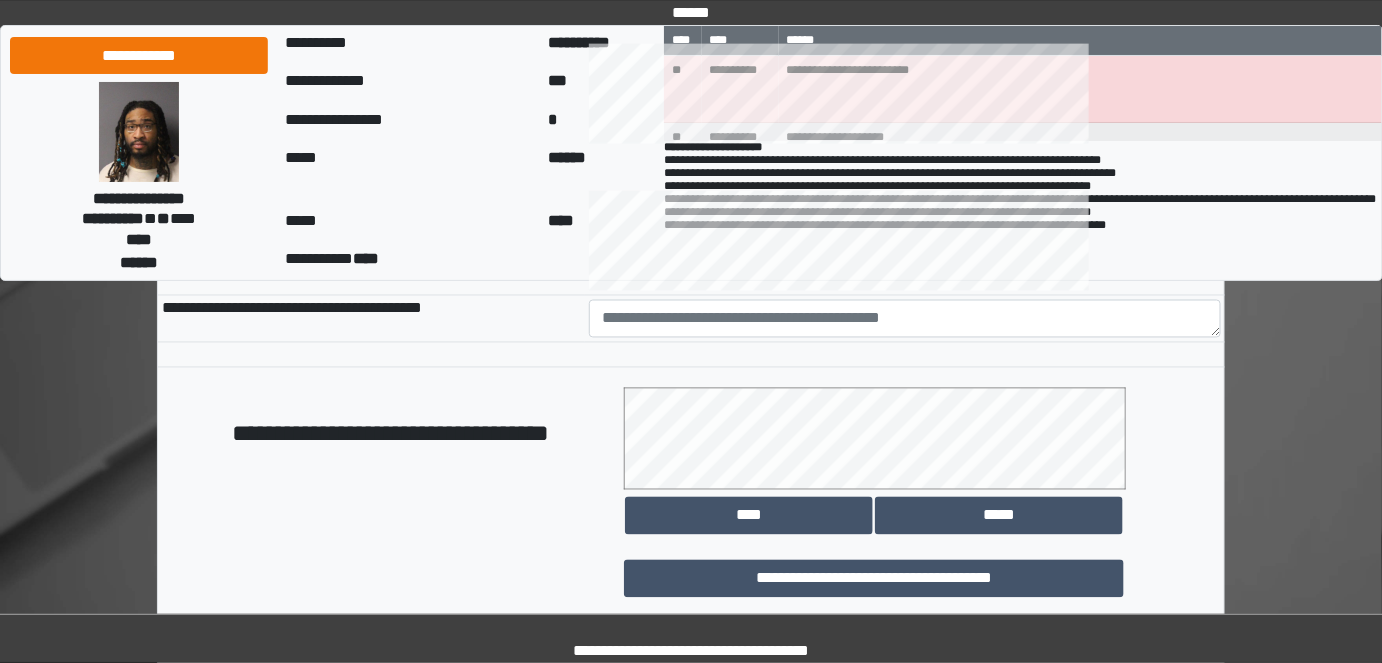 scroll, scrollTop: 914, scrollLeft: 0, axis: vertical 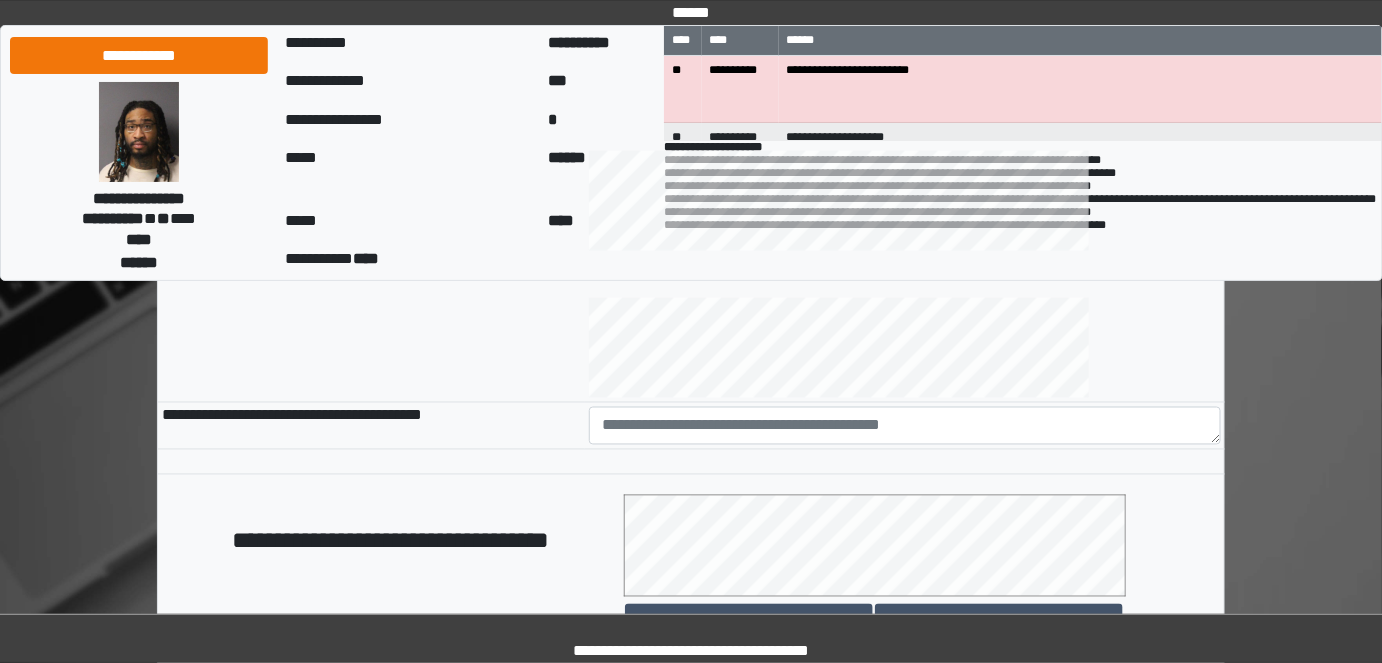 type on "**********" 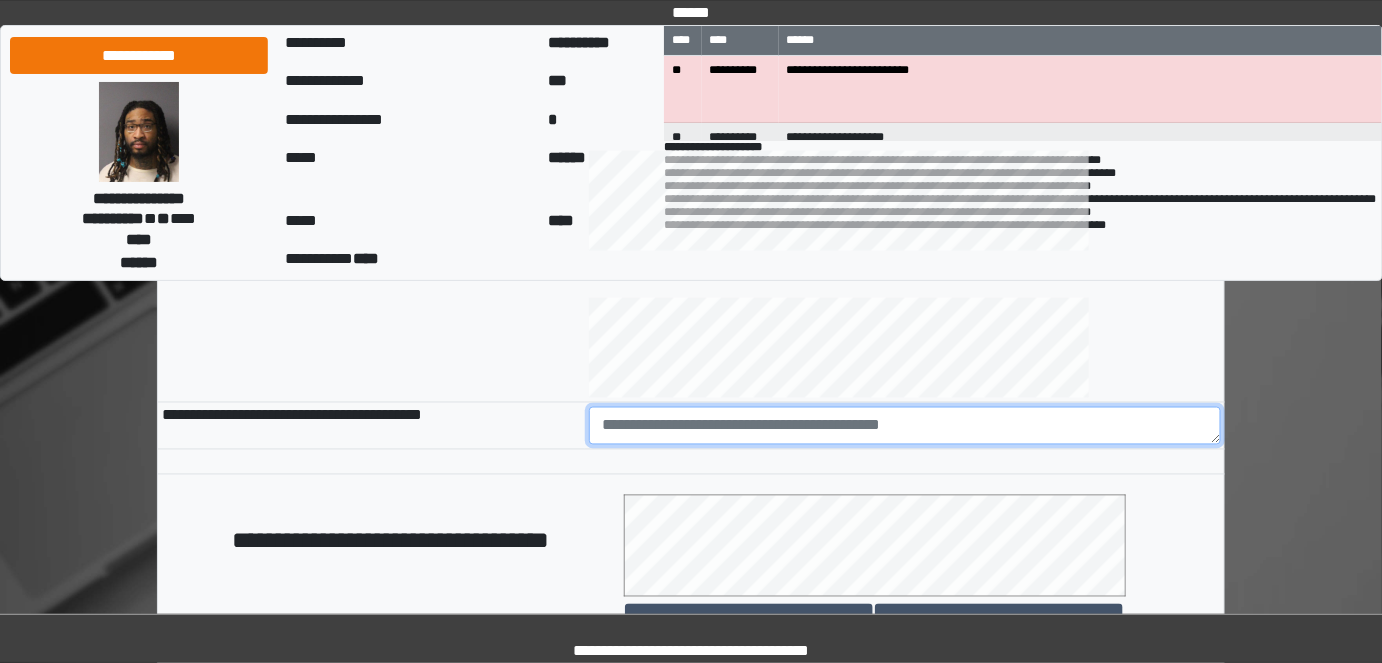 click at bounding box center [905, 426] 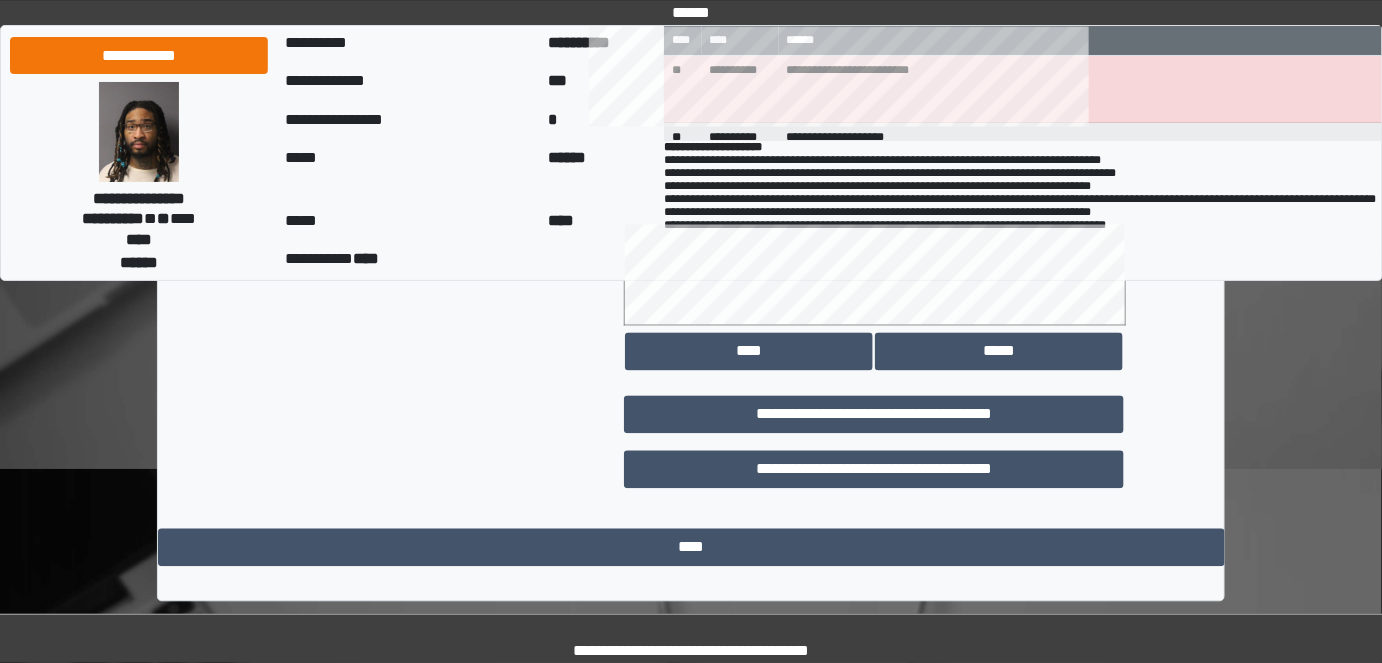 scroll, scrollTop: 1187, scrollLeft: 0, axis: vertical 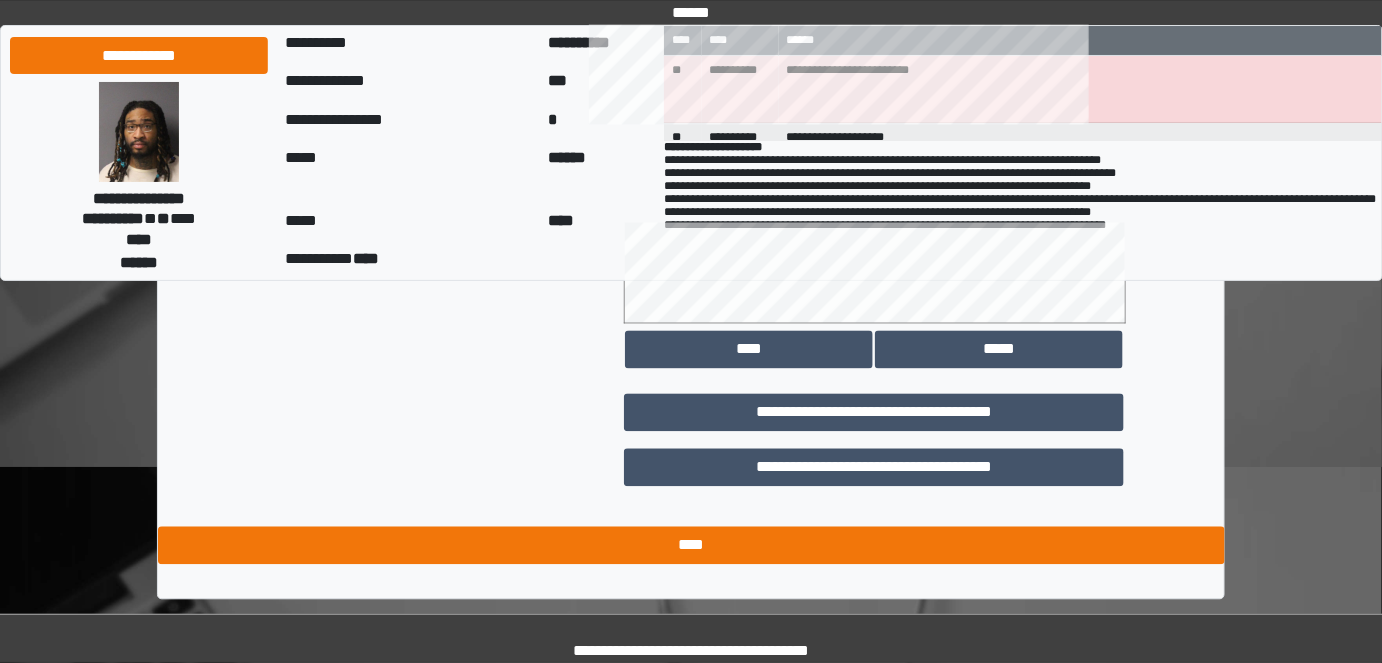 type on "********" 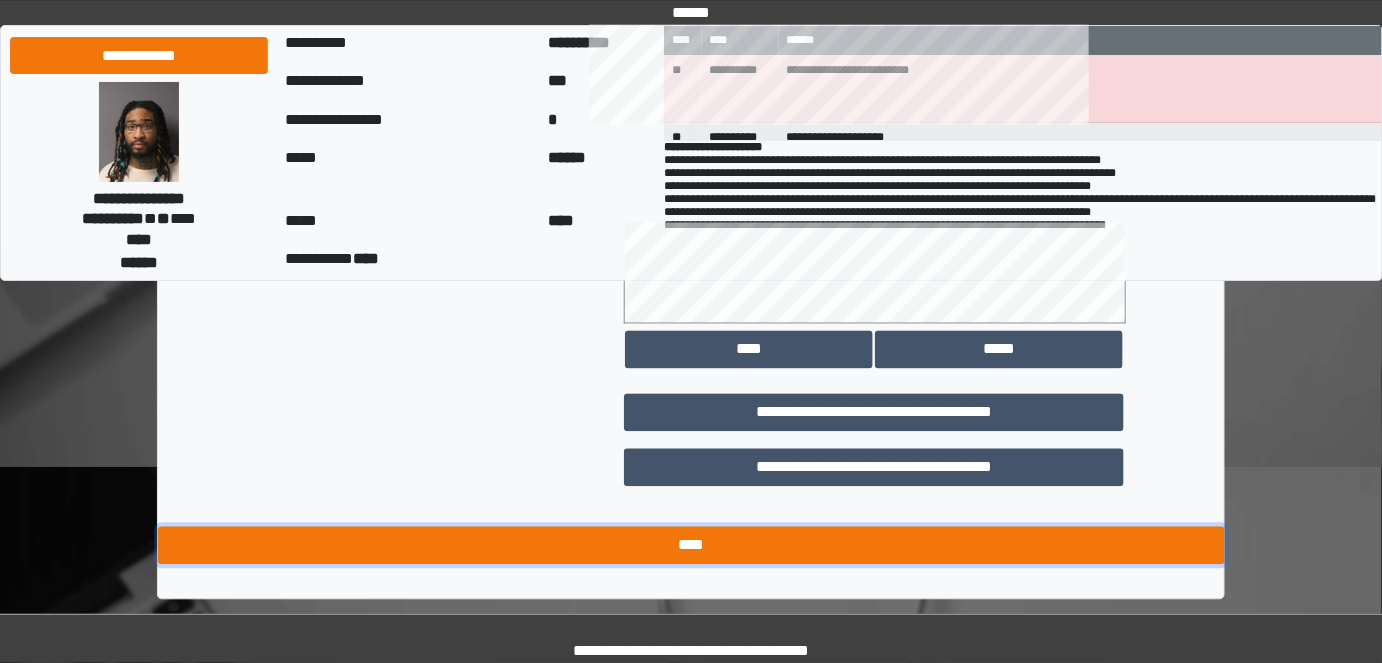 click on "****" at bounding box center (691, 546) 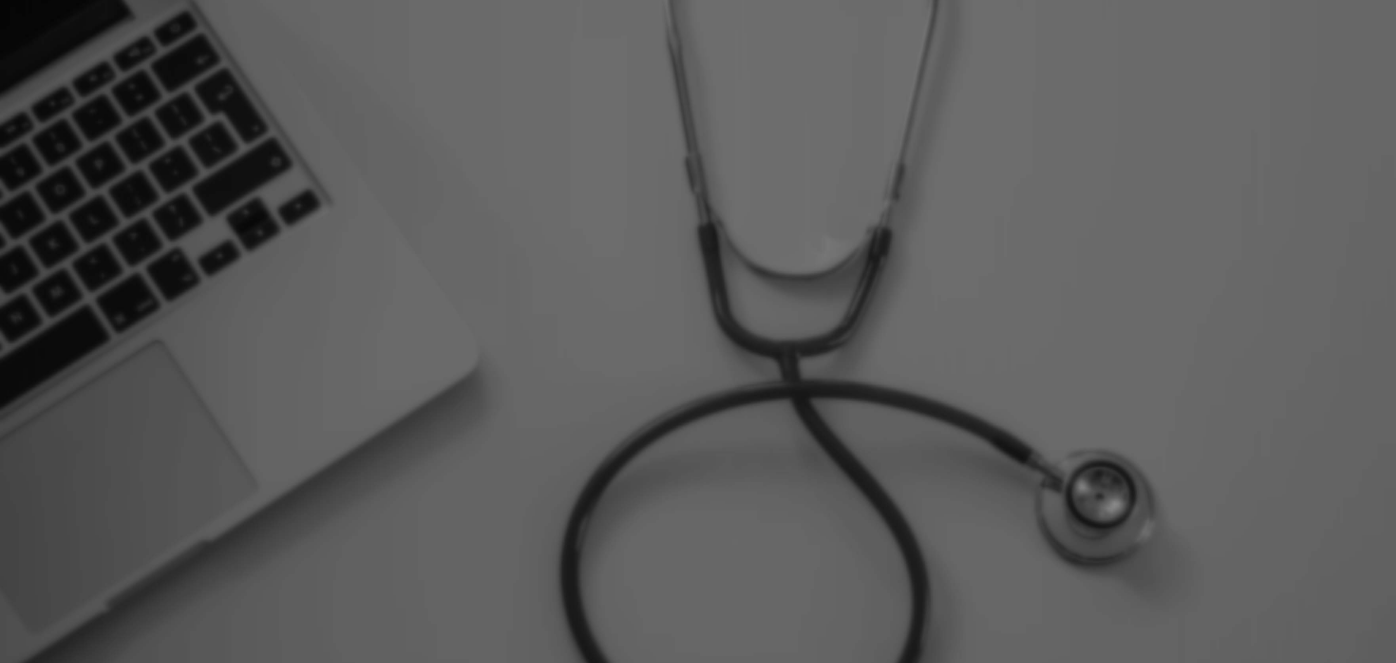 scroll, scrollTop: 0, scrollLeft: 0, axis: both 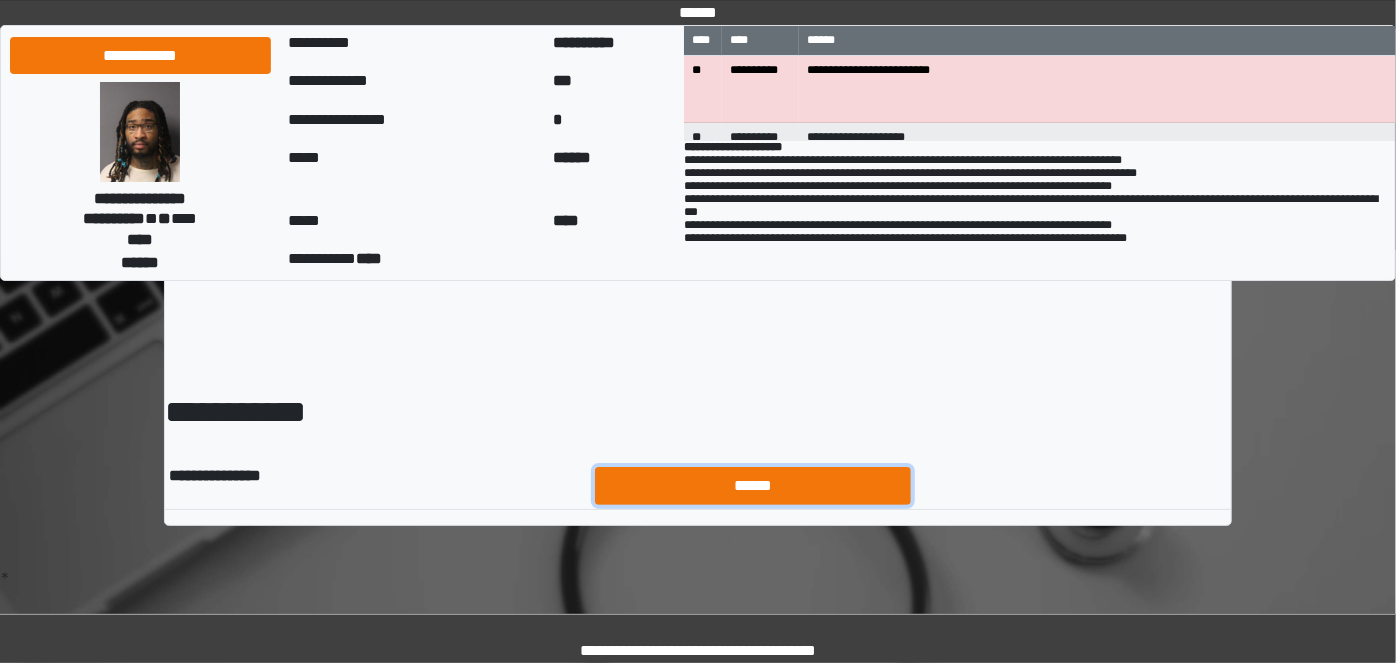 click on "******" at bounding box center [753, 485] 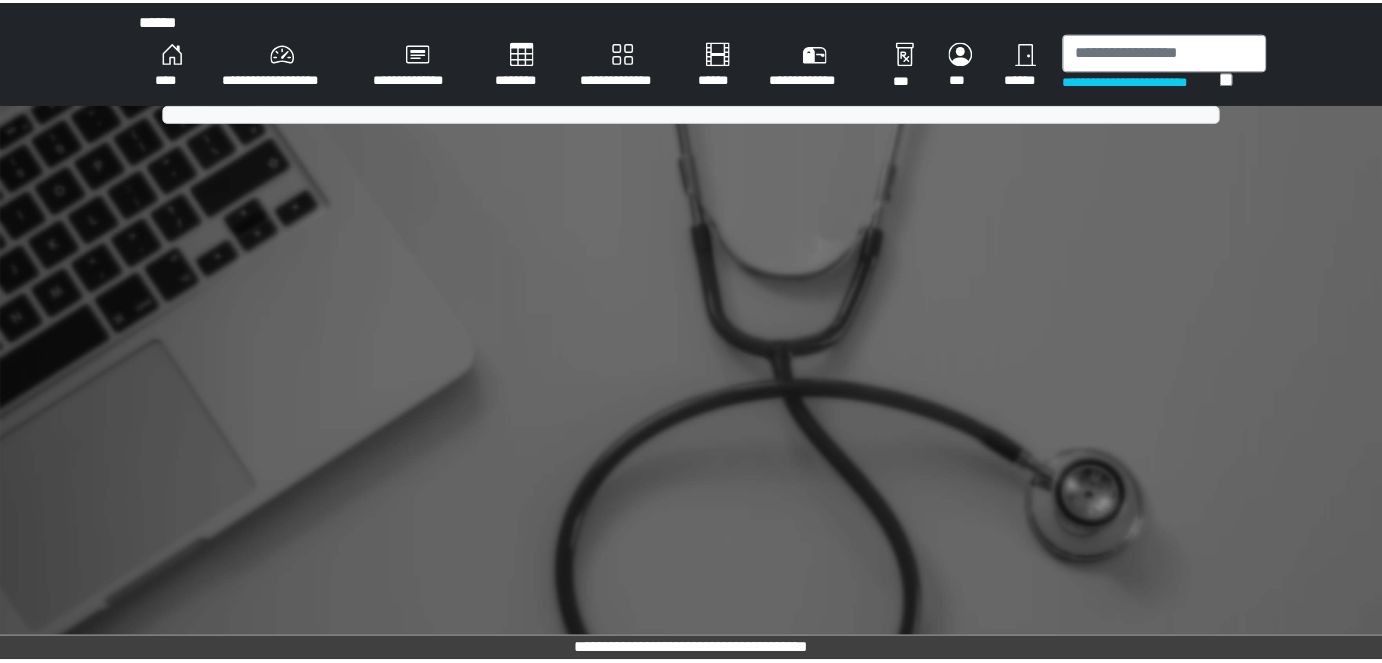 scroll, scrollTop: 0, scrollLeft: 0, axis: both 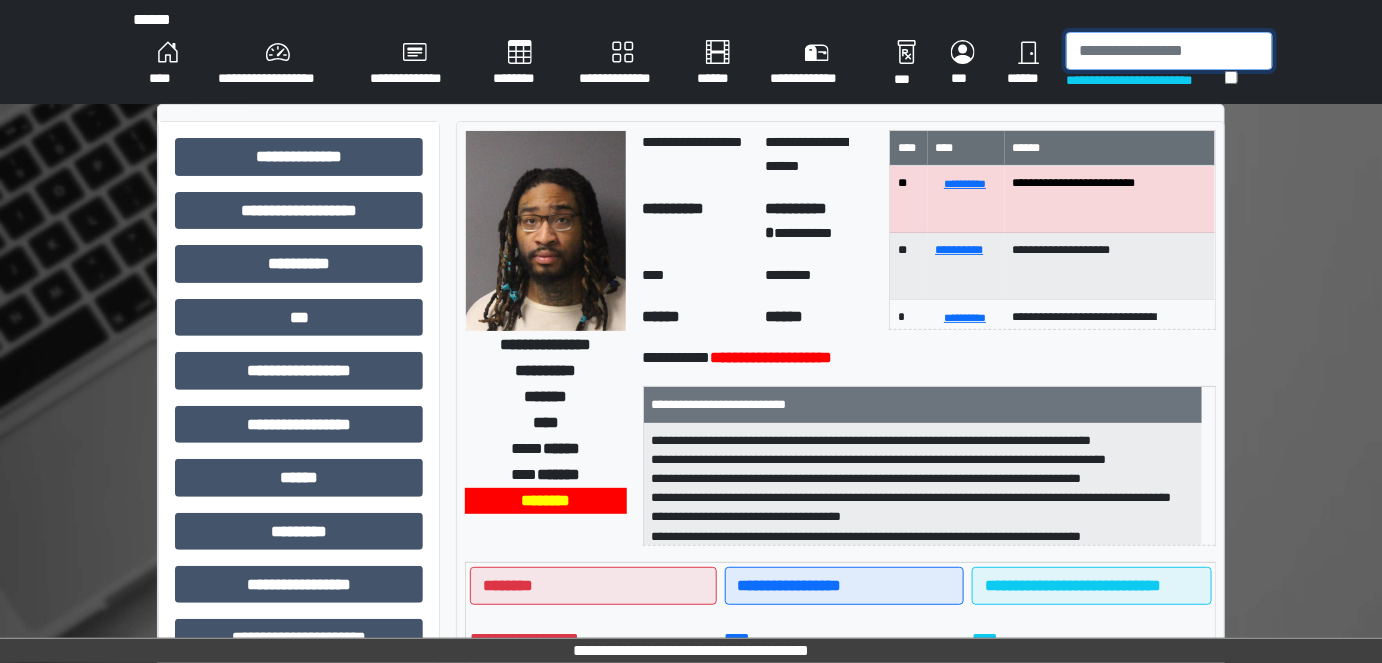 drag, startPoint x: 1133, startPoint y: 59, endPoint x: 1119, endPoint y: 41, distance: 22.803509 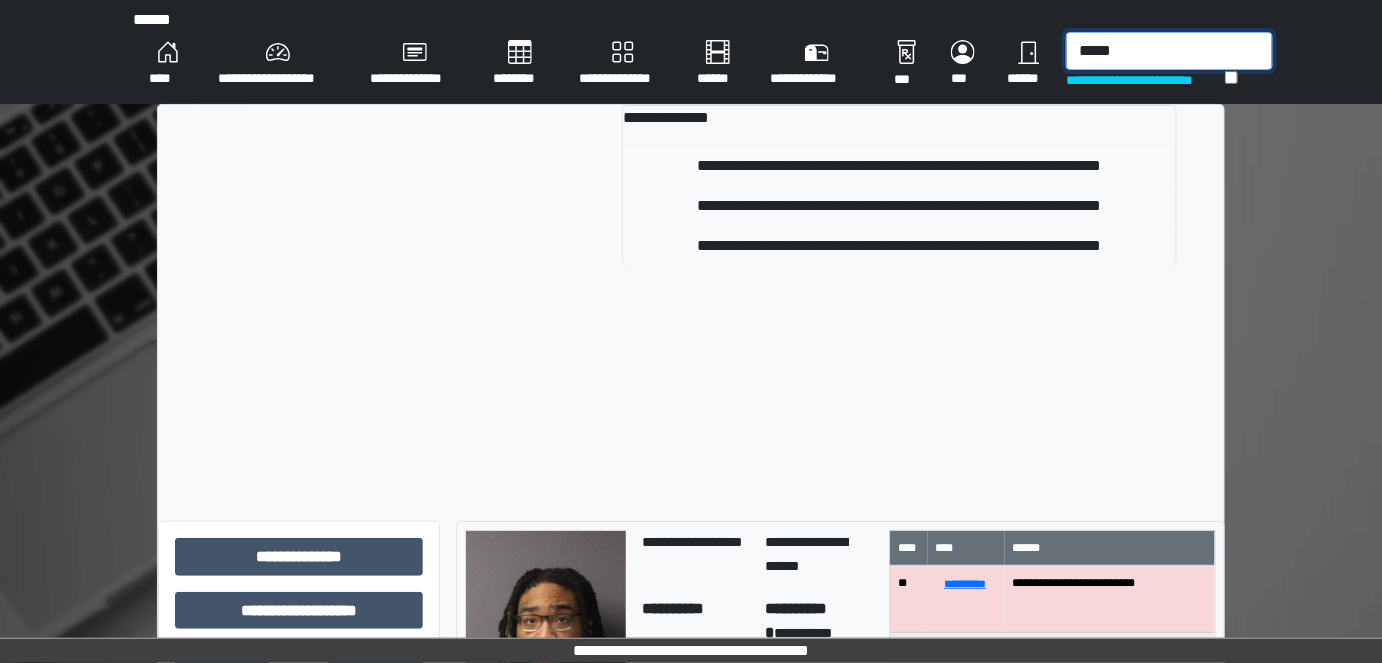type on "*****" 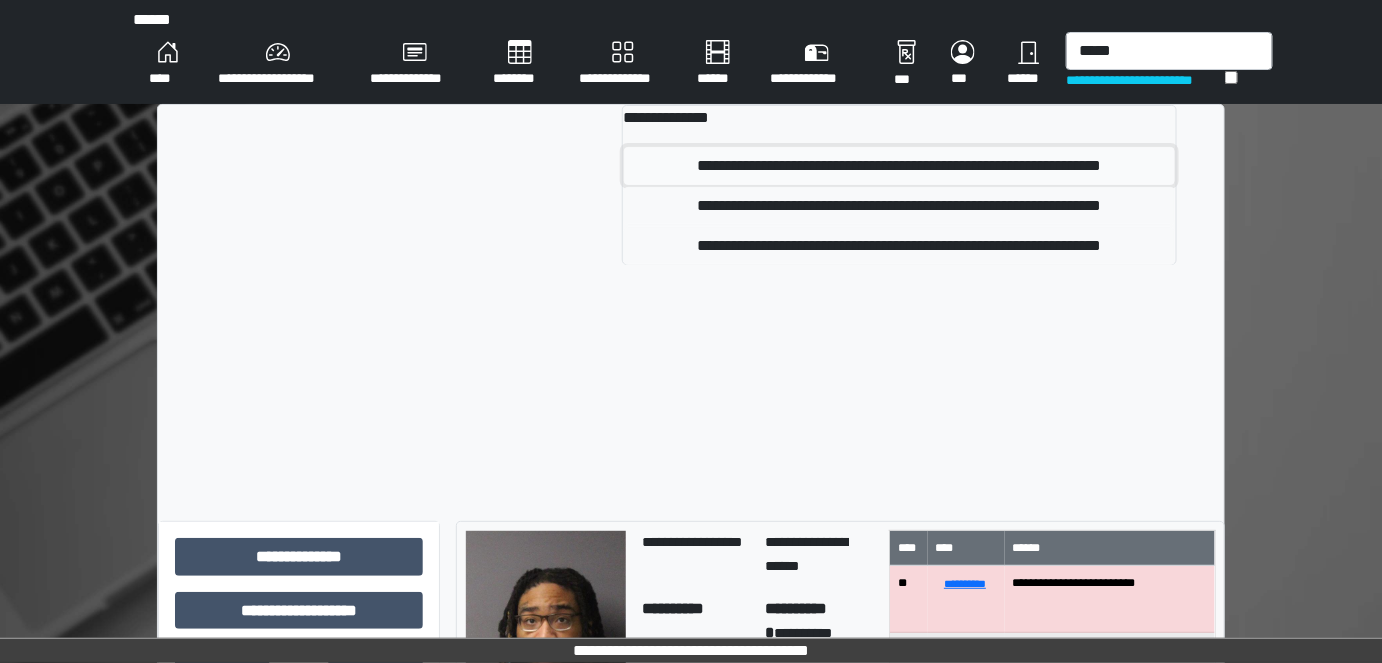click on "**********" at bounding box center (899, 166) 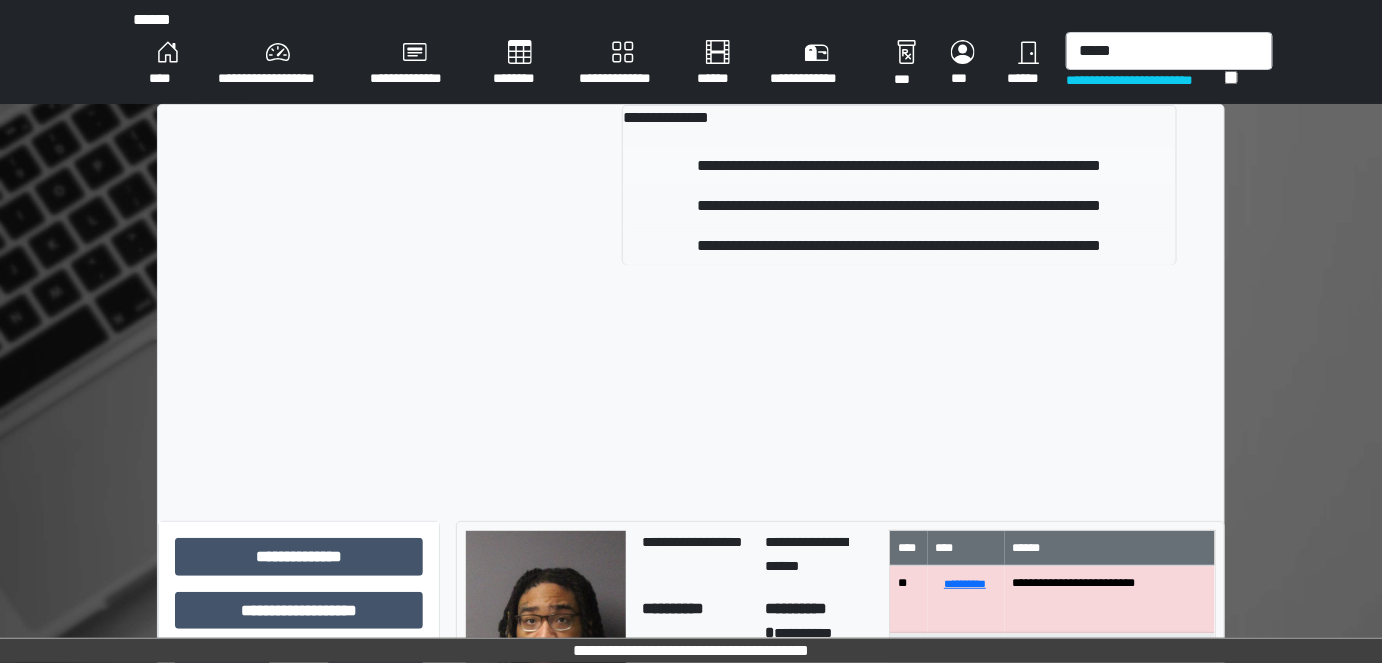 type 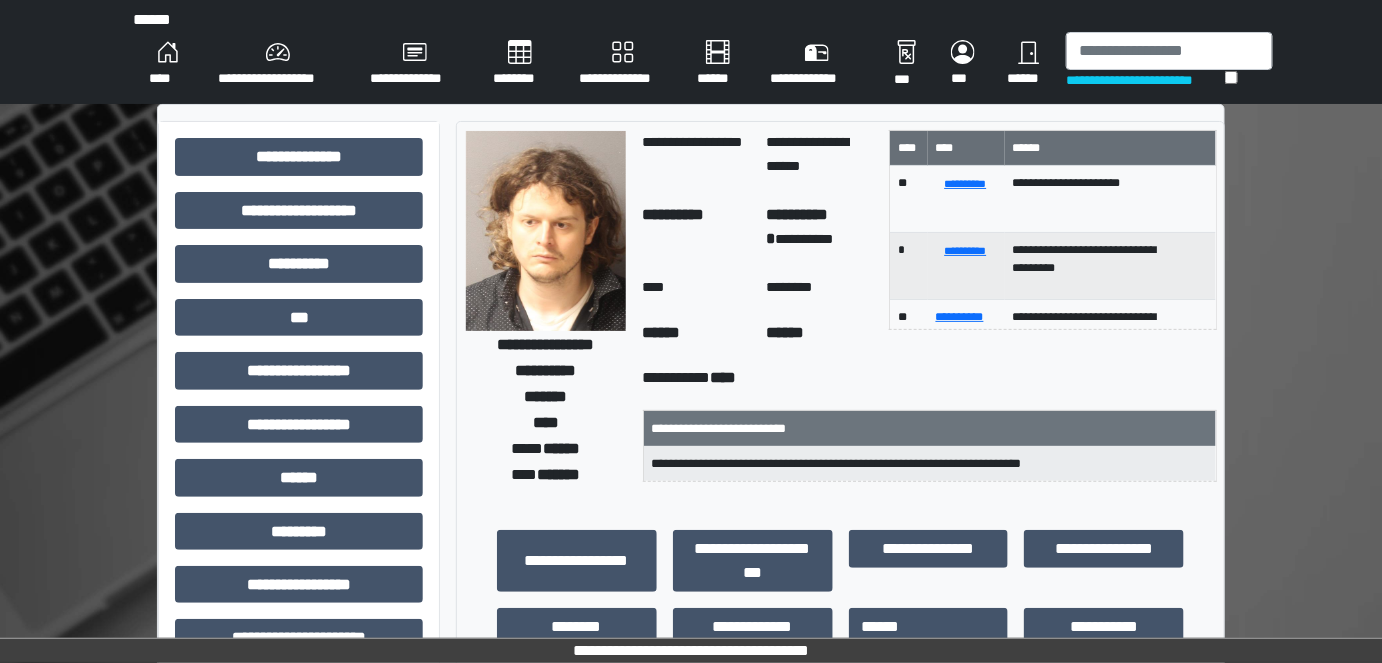 scroll, scrollTop: 181, scrollLeft: 0, axis: vertical 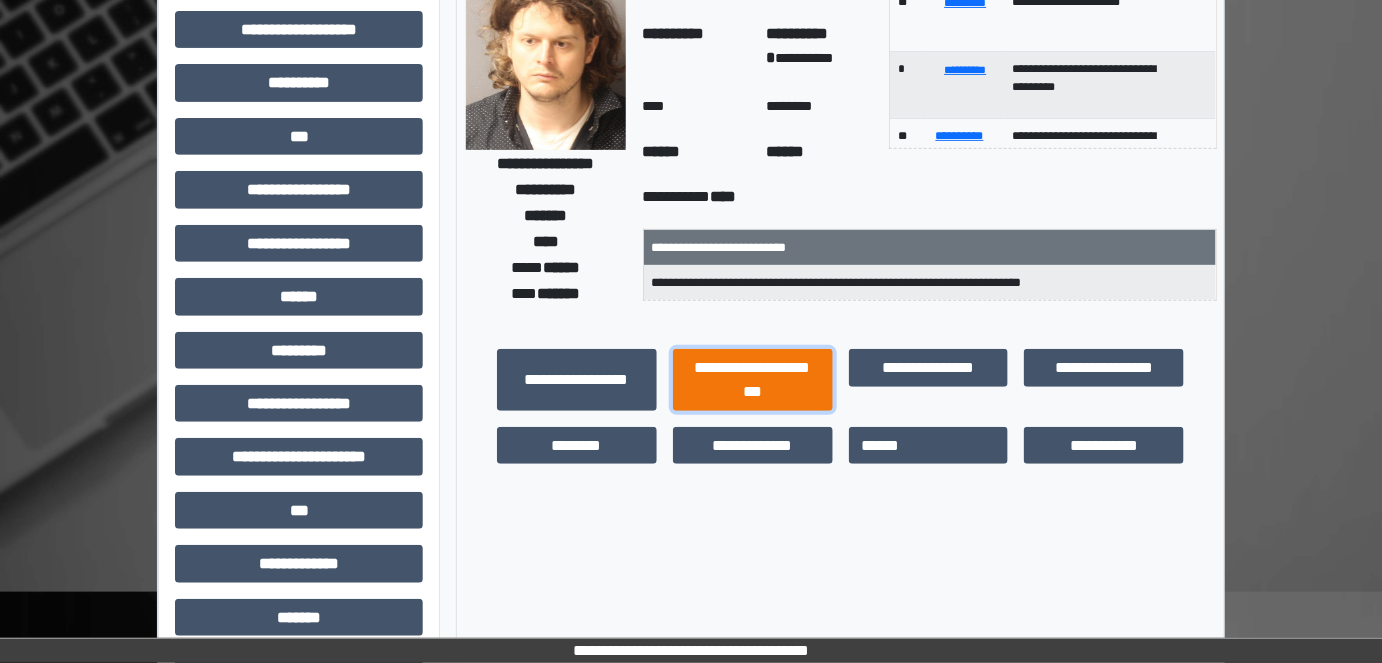 click on "**********" at bounding box center (753, 379) 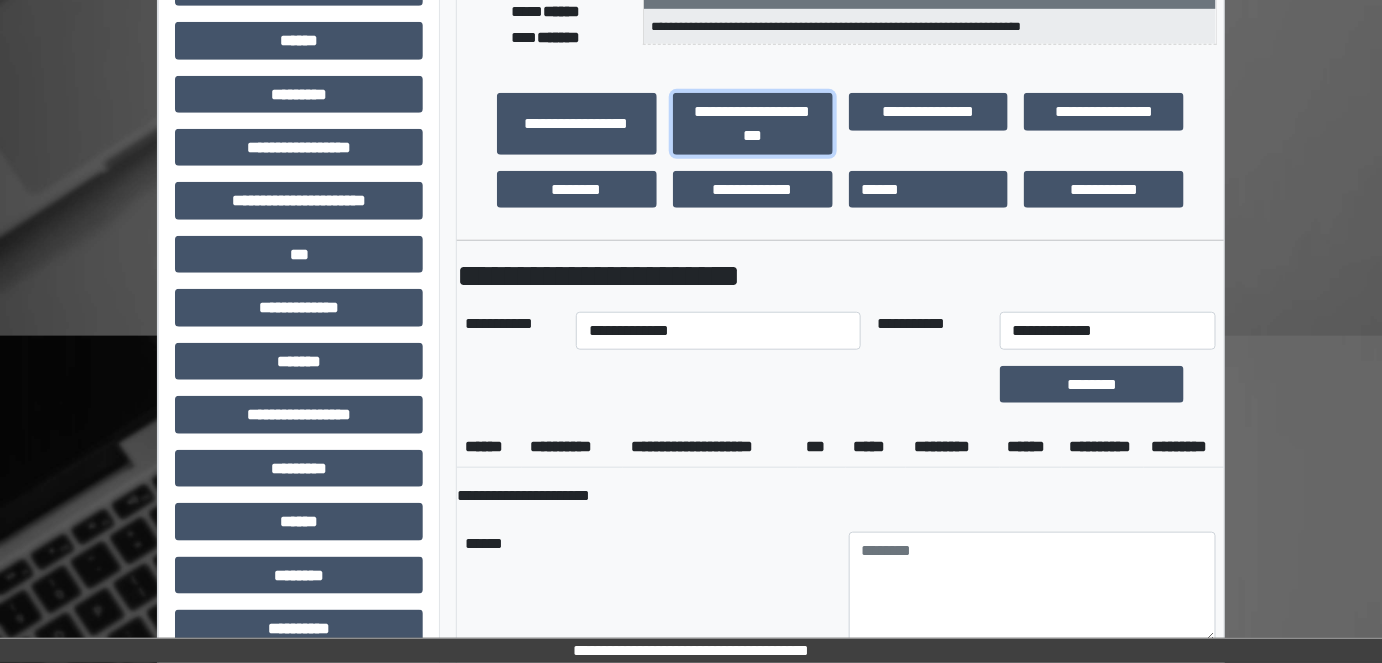 scroll, scrollTop: 454, scrollLeft: 0, axis: vertical 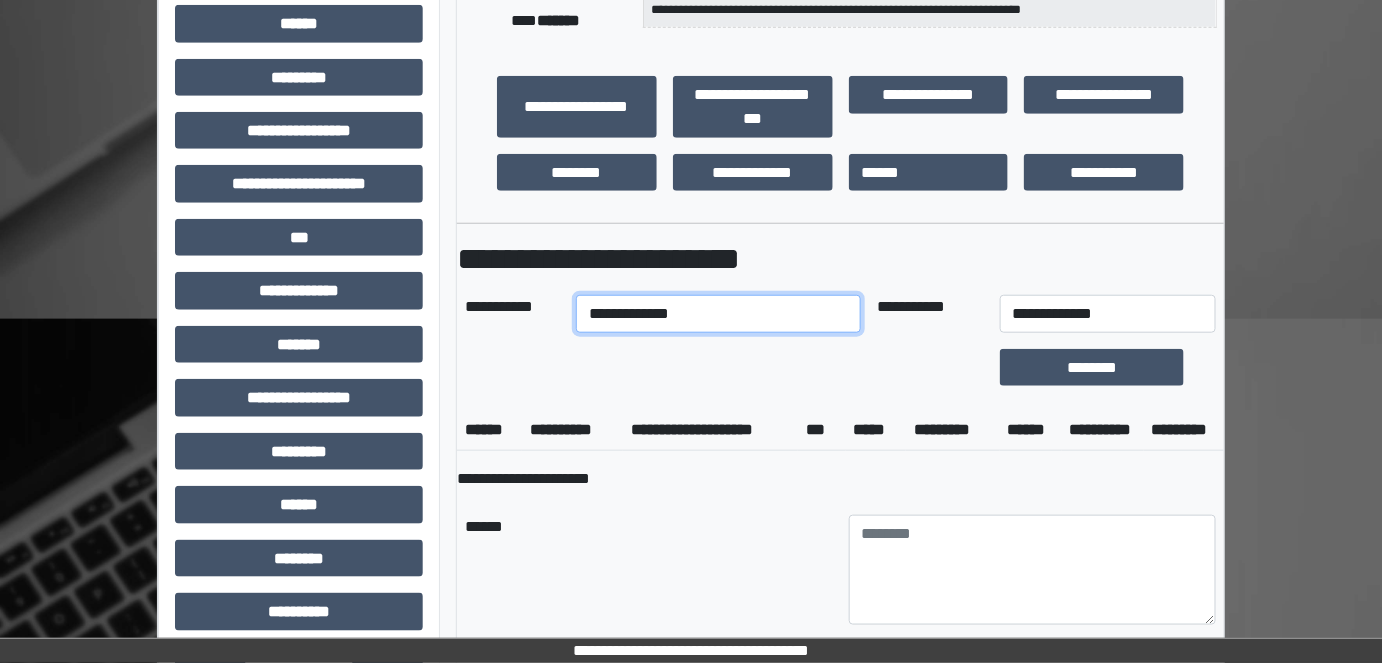 click on "**********" at bounding box center (718, 314) 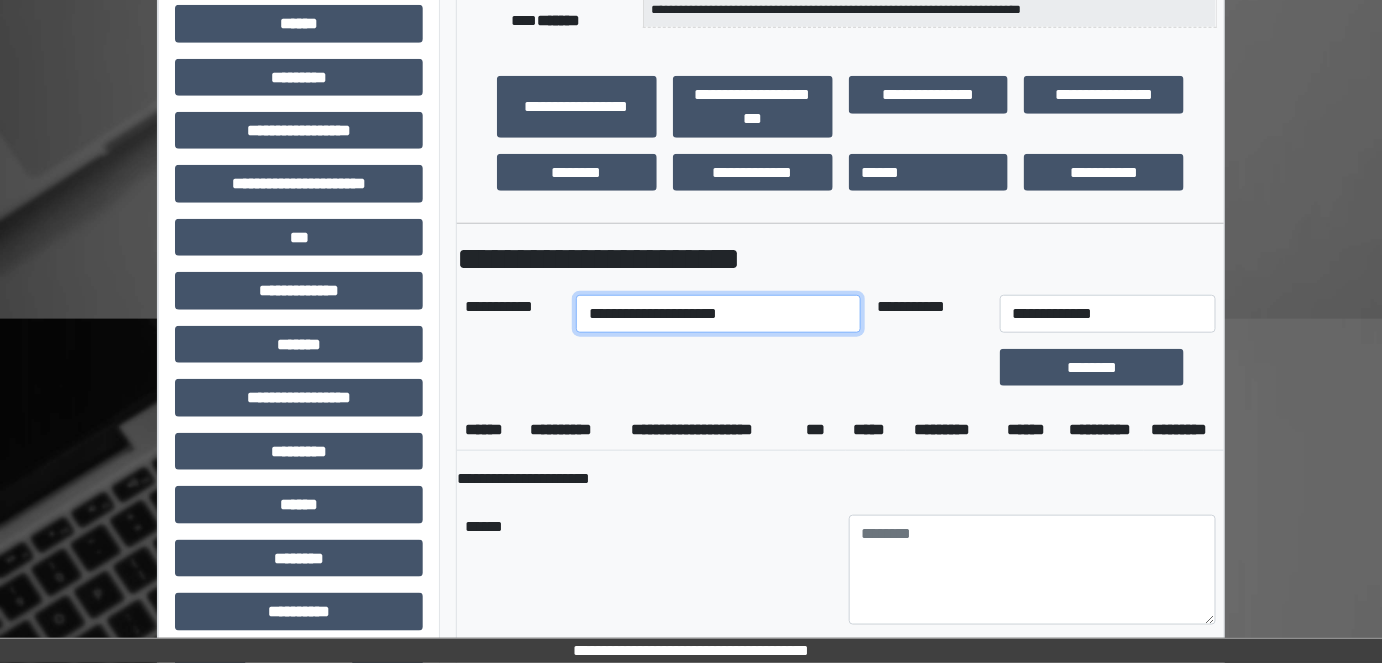 click on "**********" at bounding box center (718, 314) 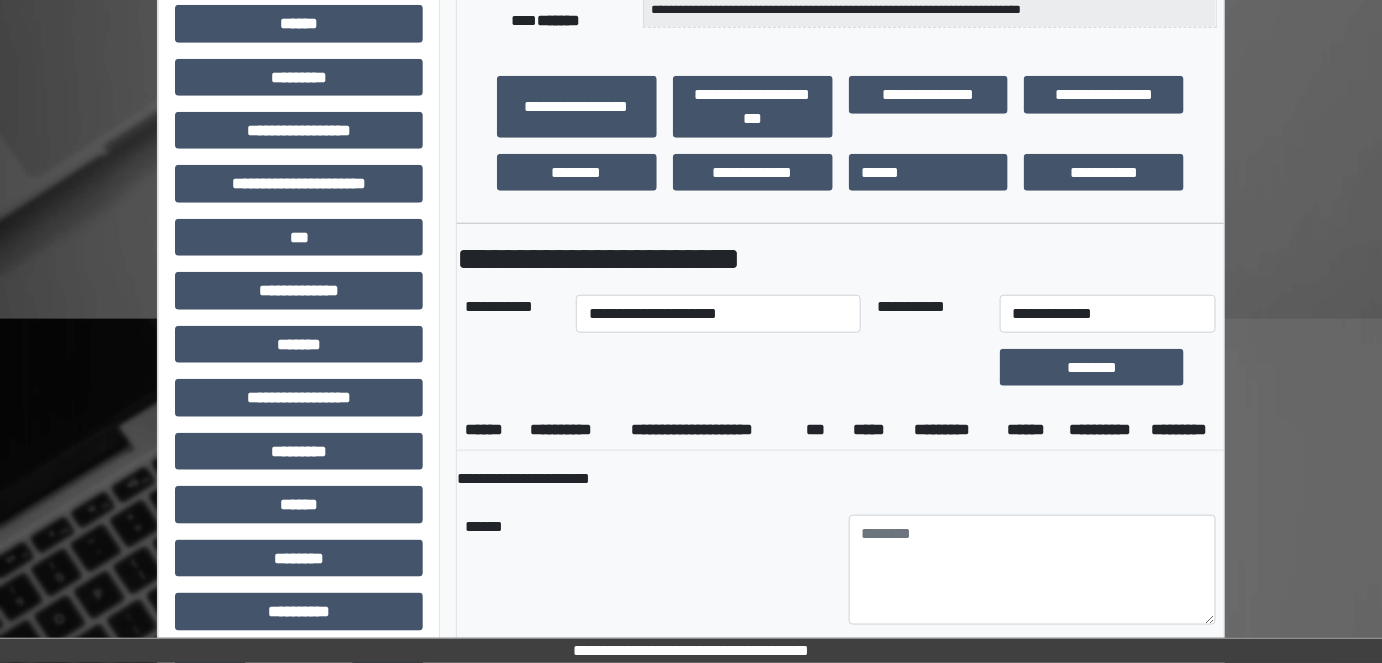 drag, startPoint x: 1142, startPoint y: 291, endPoint x: 1149, endPoint y: 300, distance: 11.401754 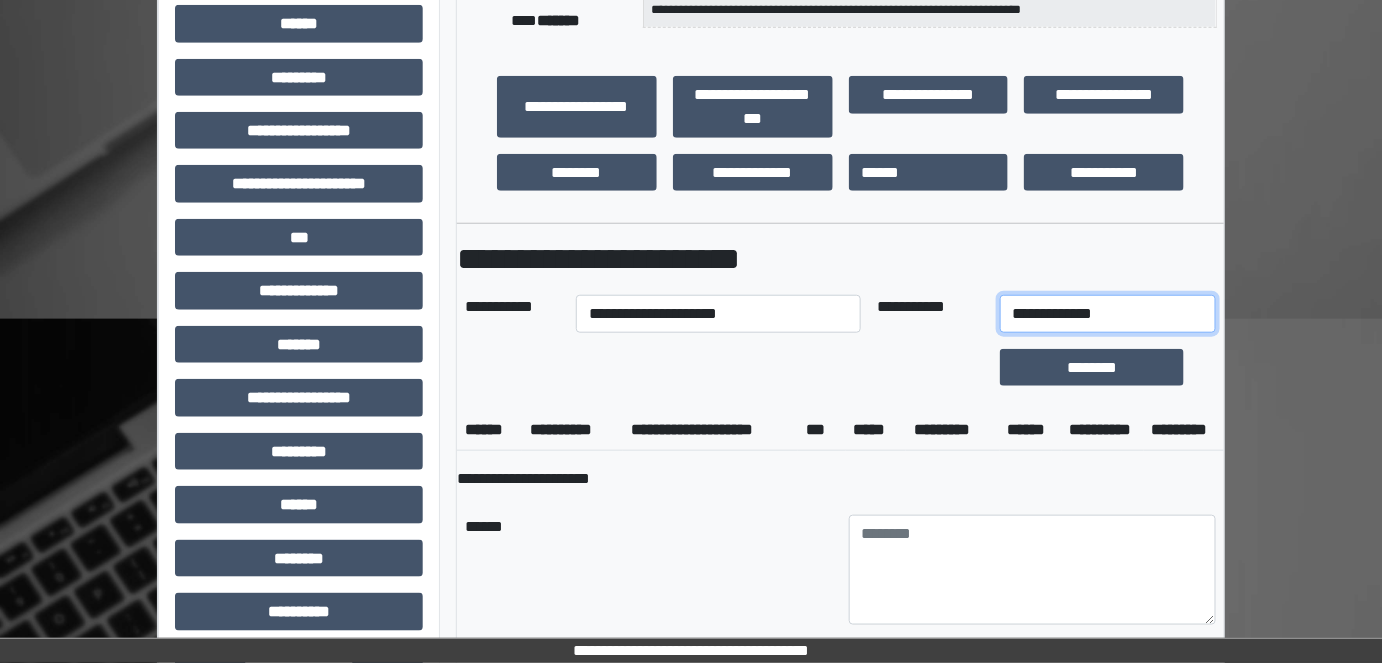 click on "**********" at bounding box center (1108, 314) 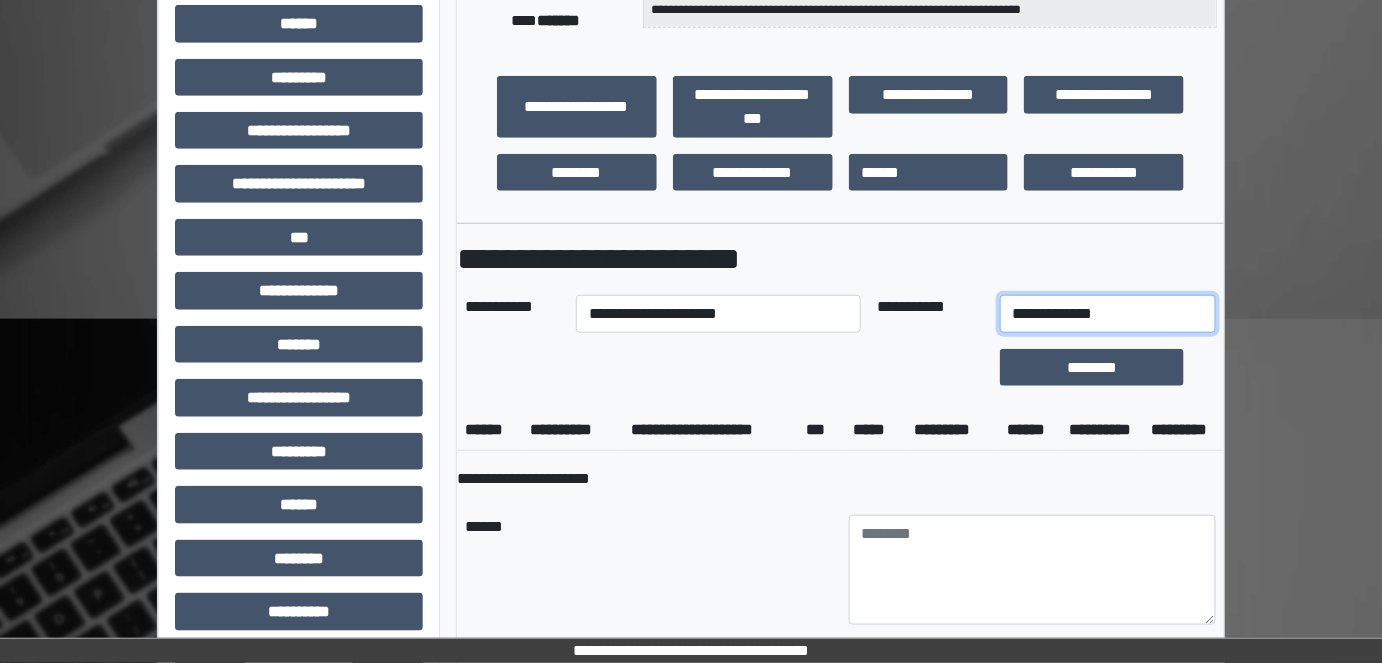 select on "*" 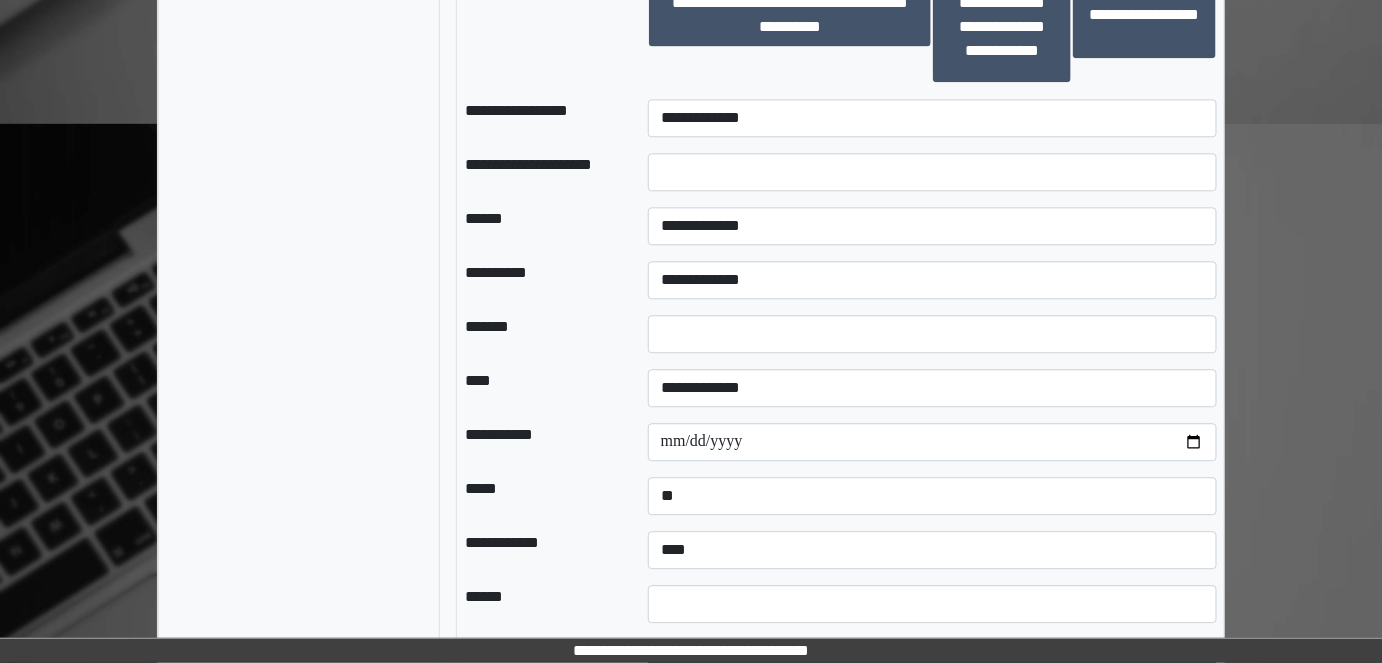 scroll, scrollTop: 1438, scrollLeft: 0, axis: vertical 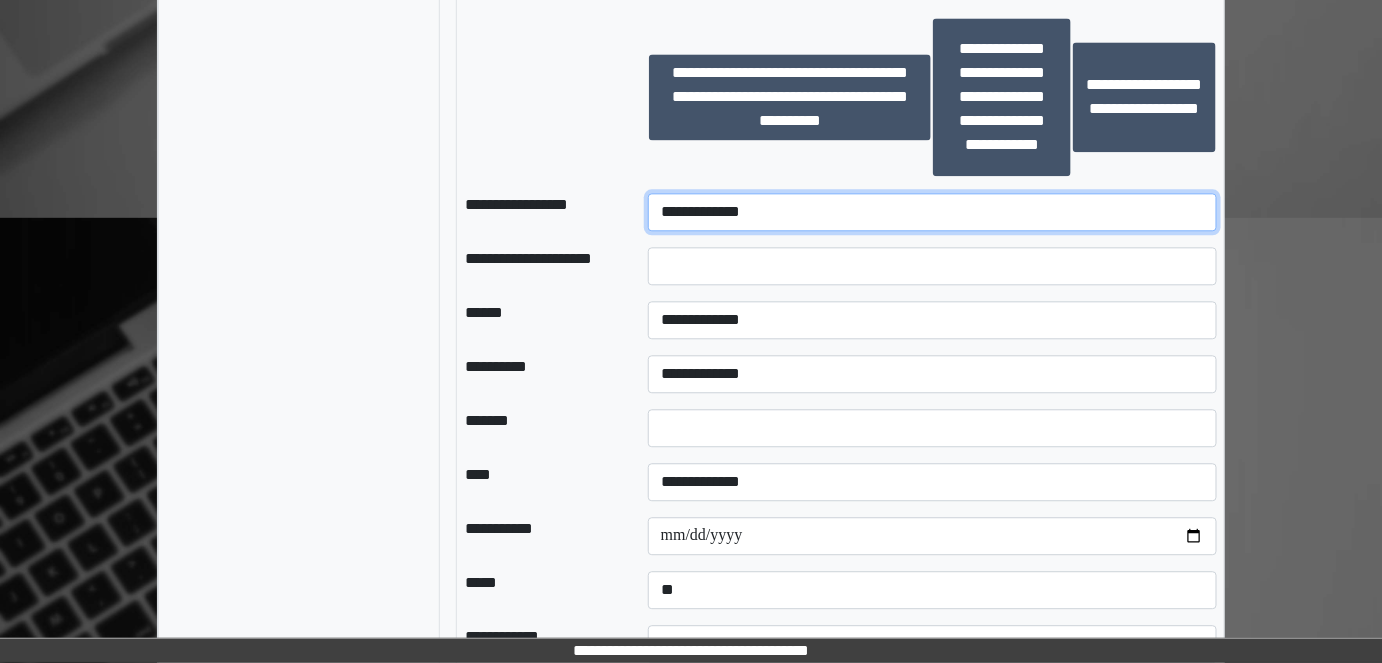 click on "**********" at bounding box center (933, 212) 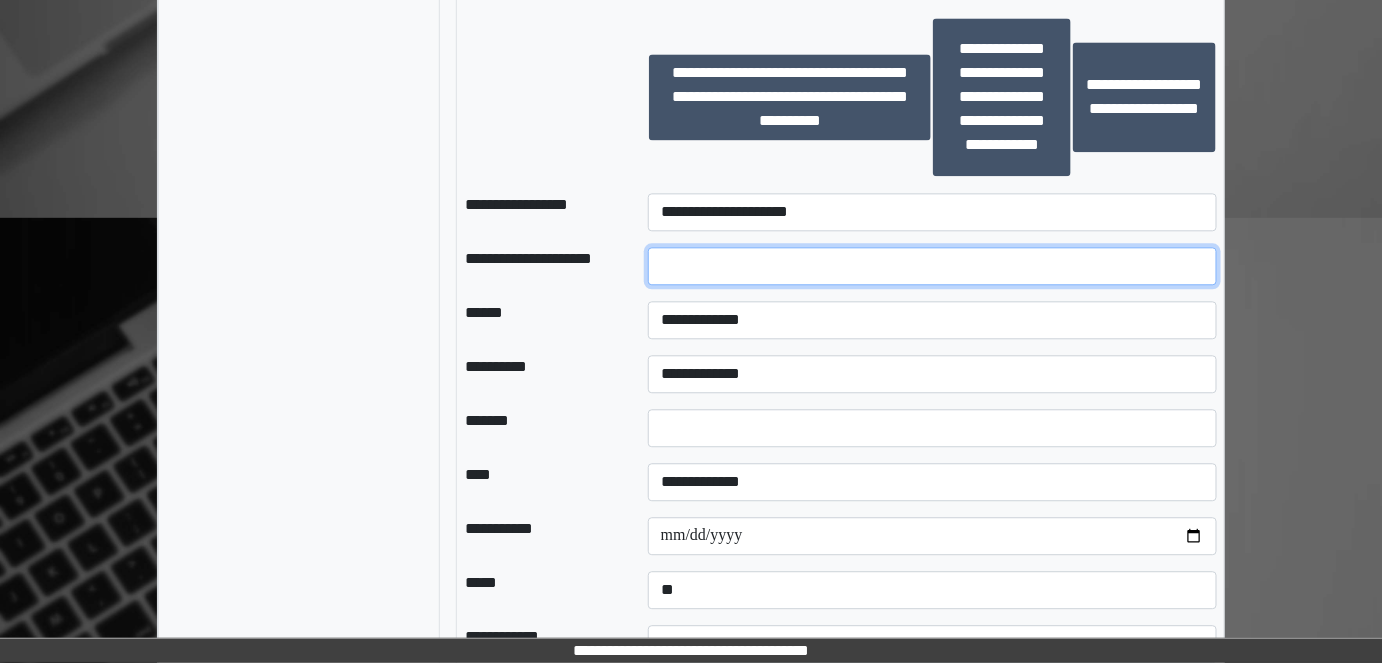 click at bounding box center [933, 266] 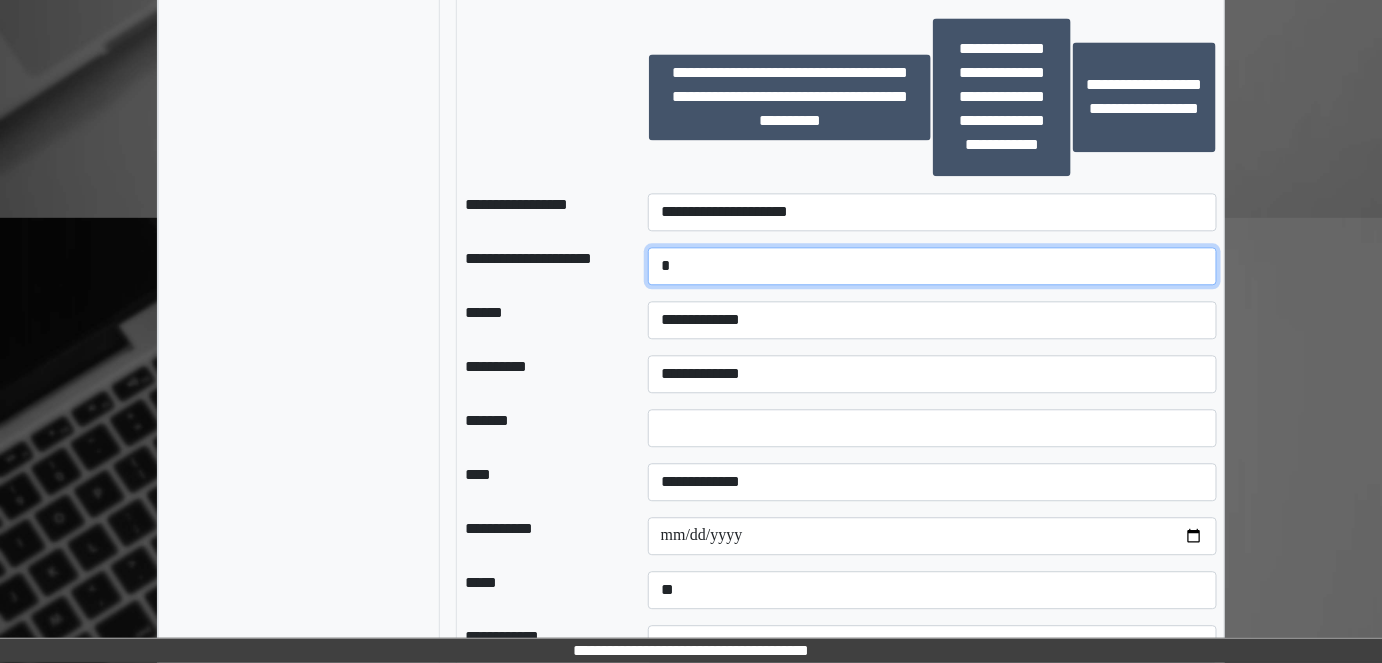 type on "*" 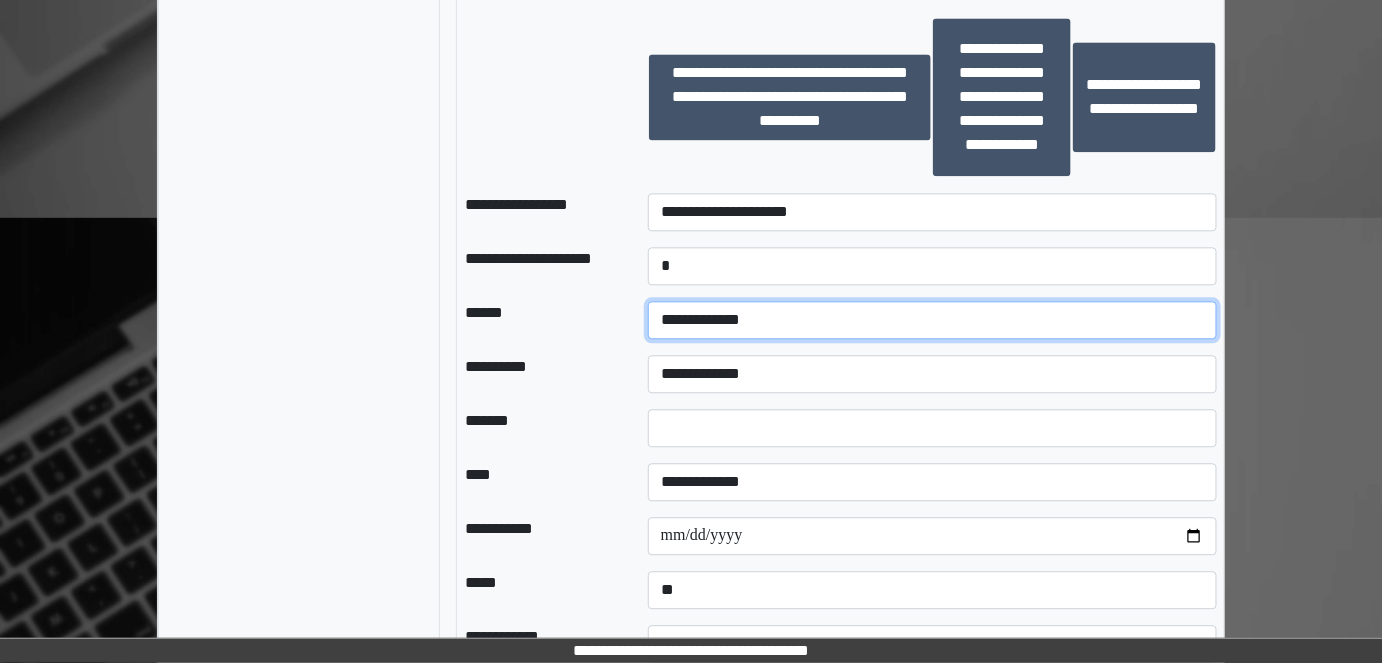 click on "**********" at bounding box center [933, 320] 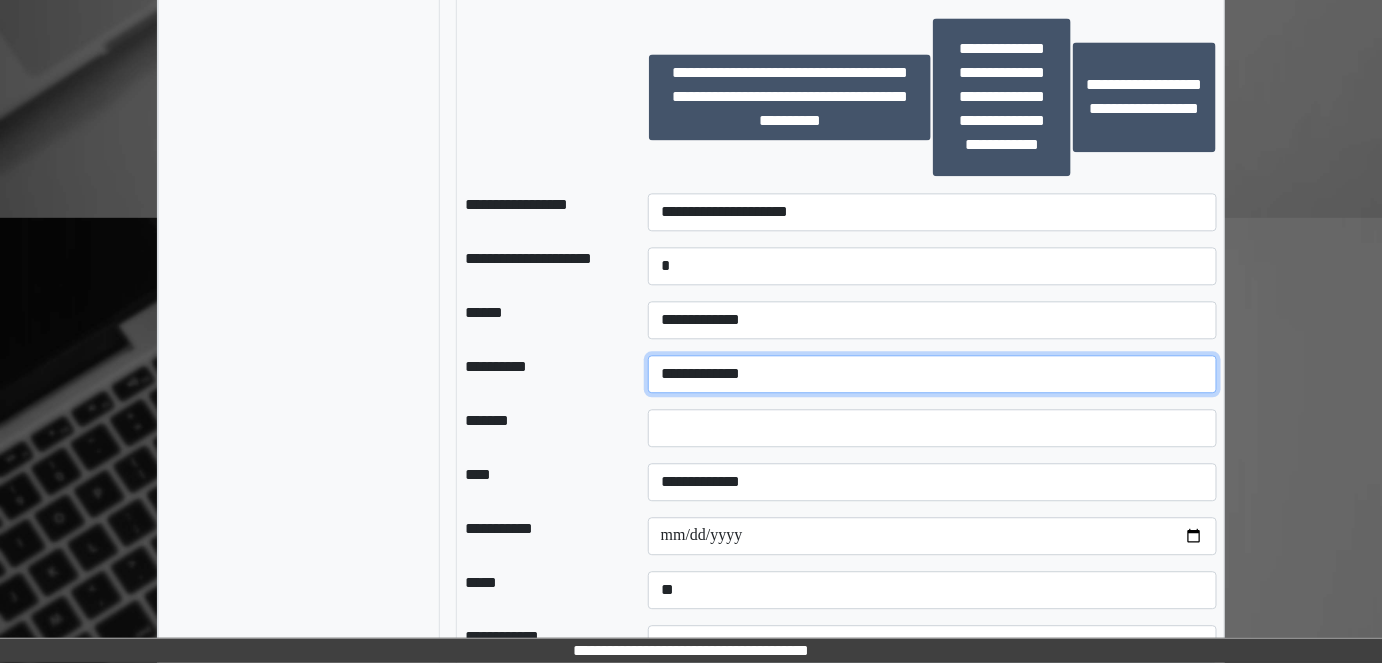 click on "**********" at bounding box center [933, 374] 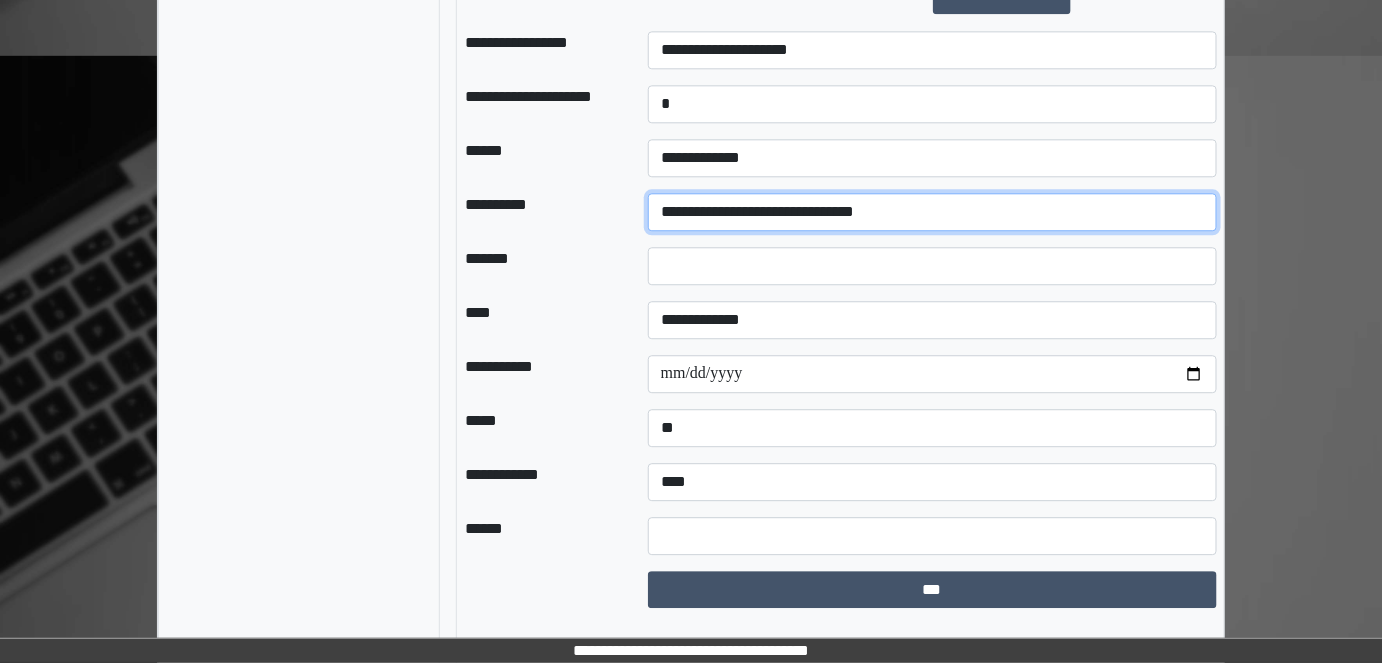 scroll, scrollTop: 1620, scrollLeft: 0, axis: vertical 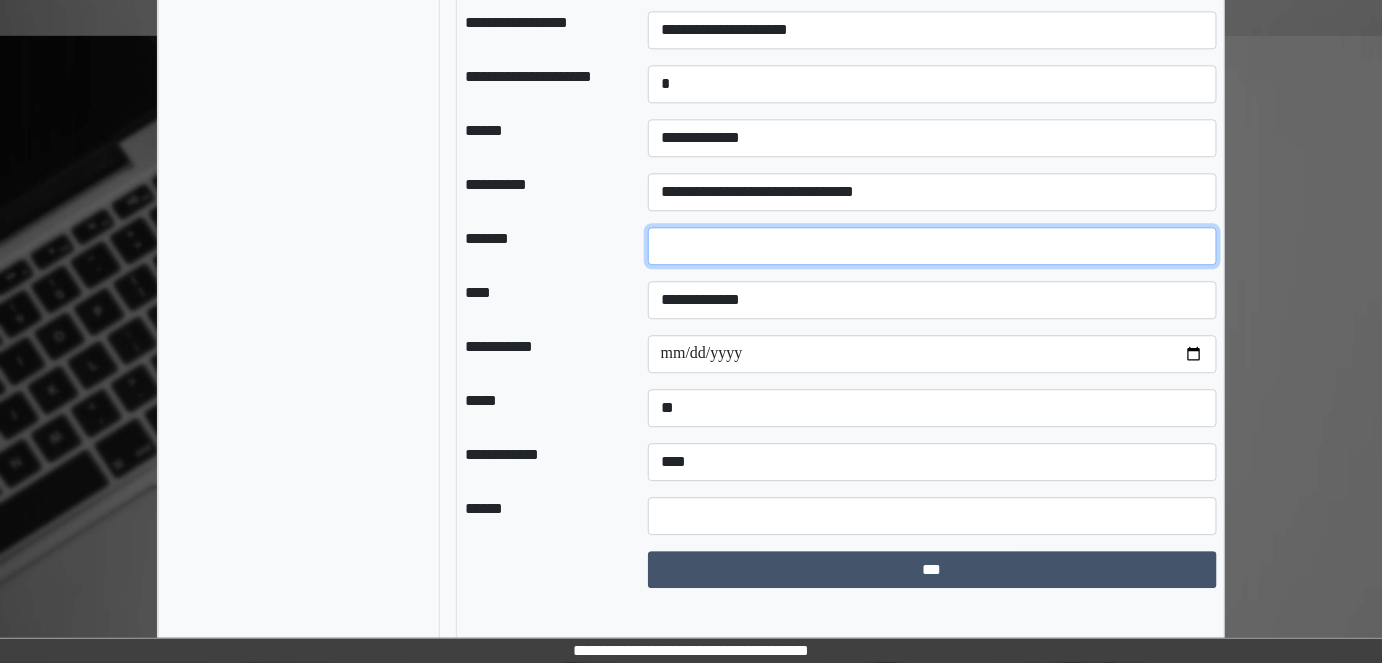 click at bounding box center (933, 246) 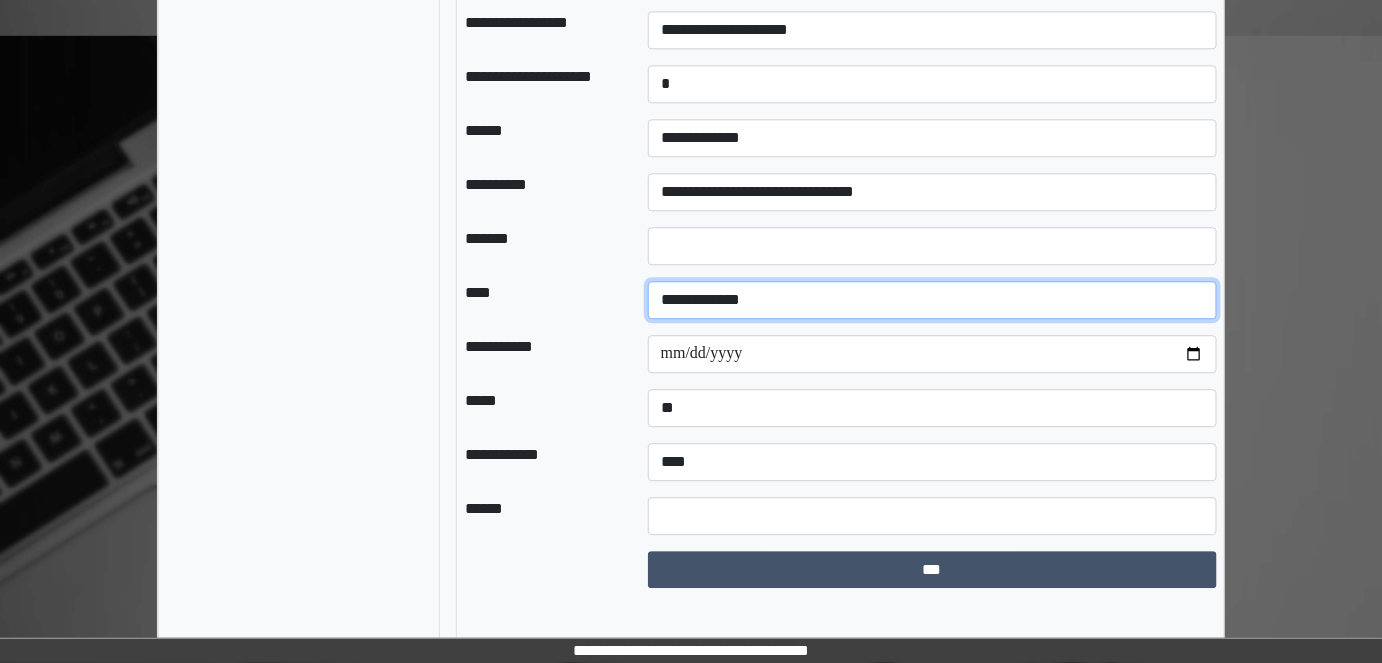 click on "**********" at bounding box center (933, 300) 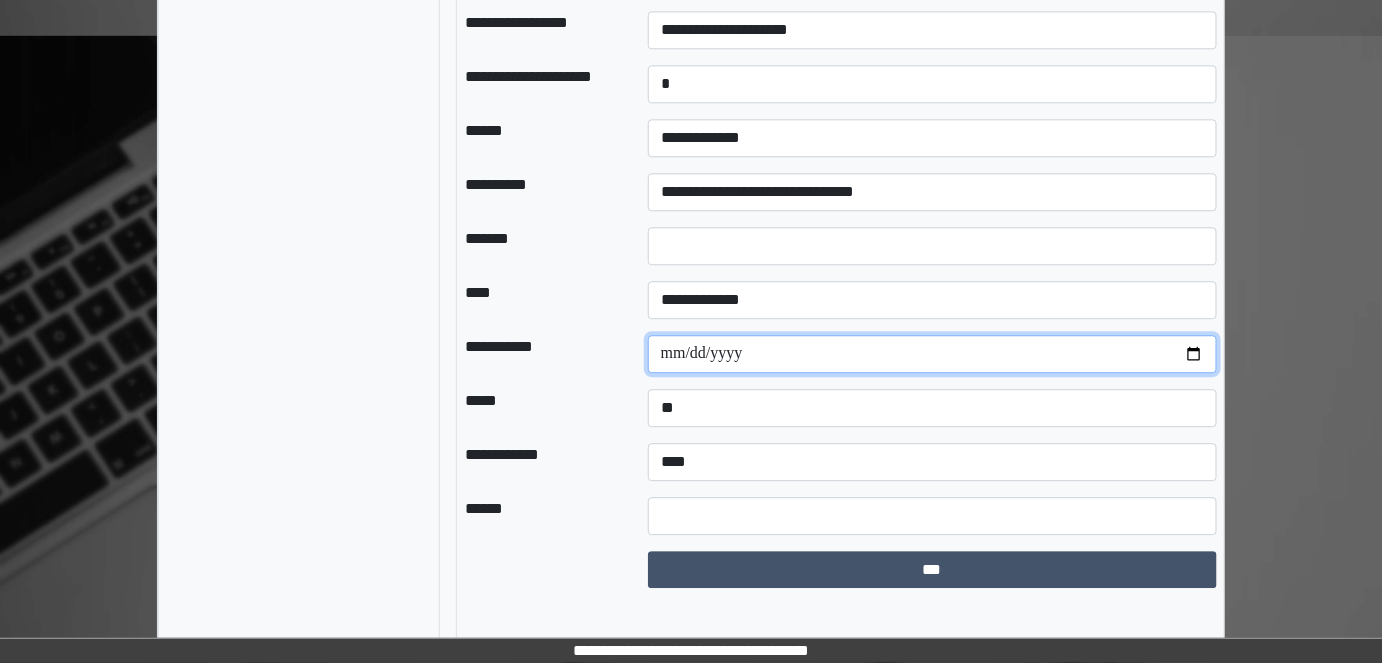 click at bounding box center (933, 354) 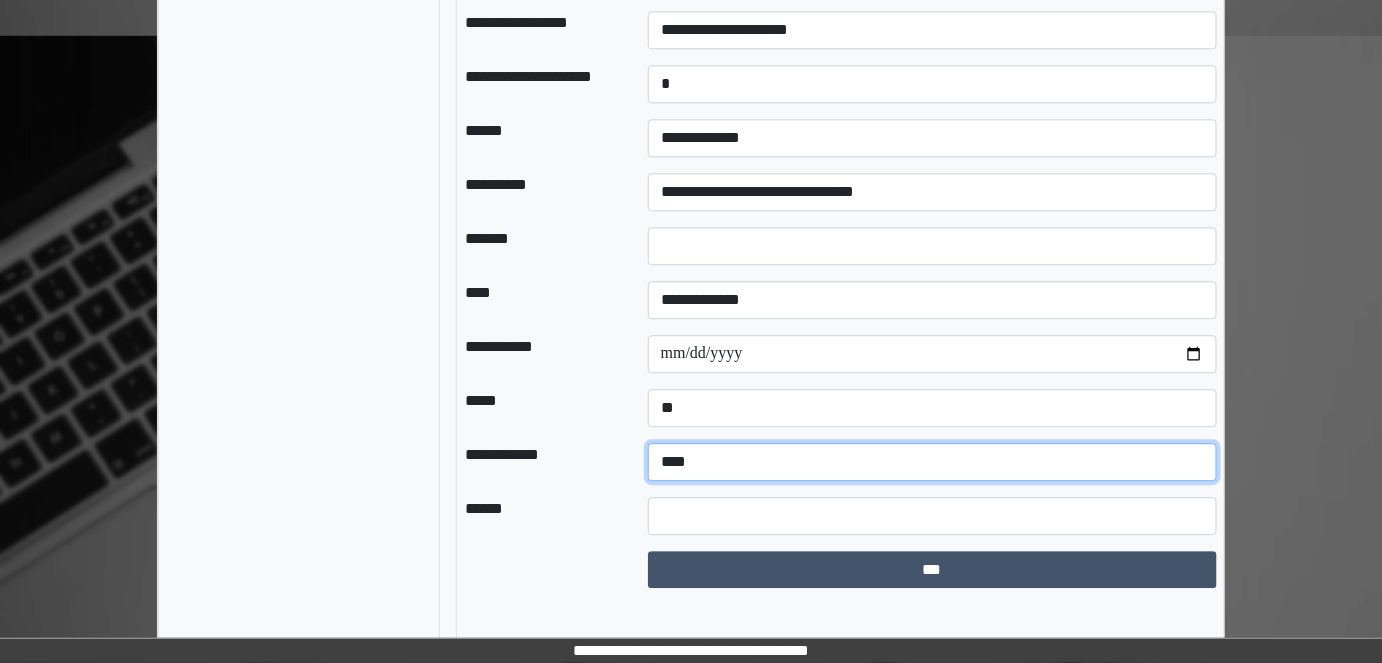drag, startPoint x: 723, startPoint y: 501, endPoint x: 726, endPoint y: 512, distance: 11.401754 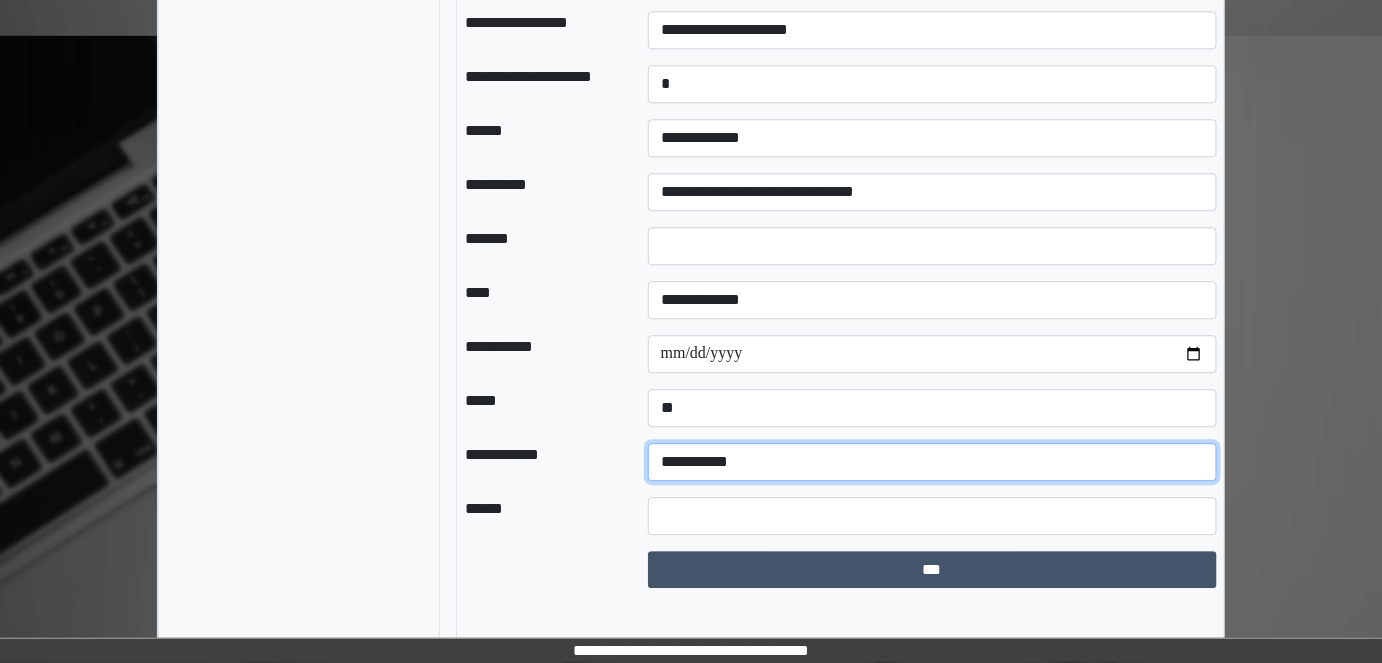 click on "**********" at bounding box center (933, 462) 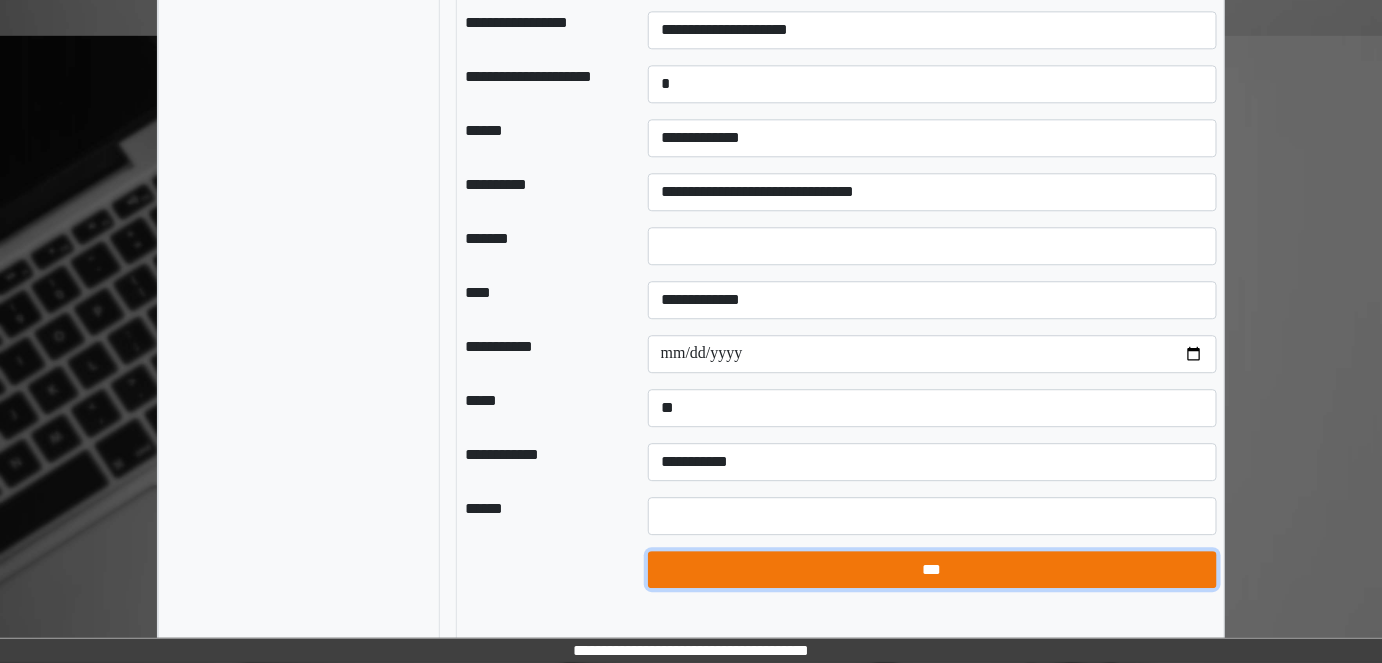 click on "***" at bounding box center (932, 569) 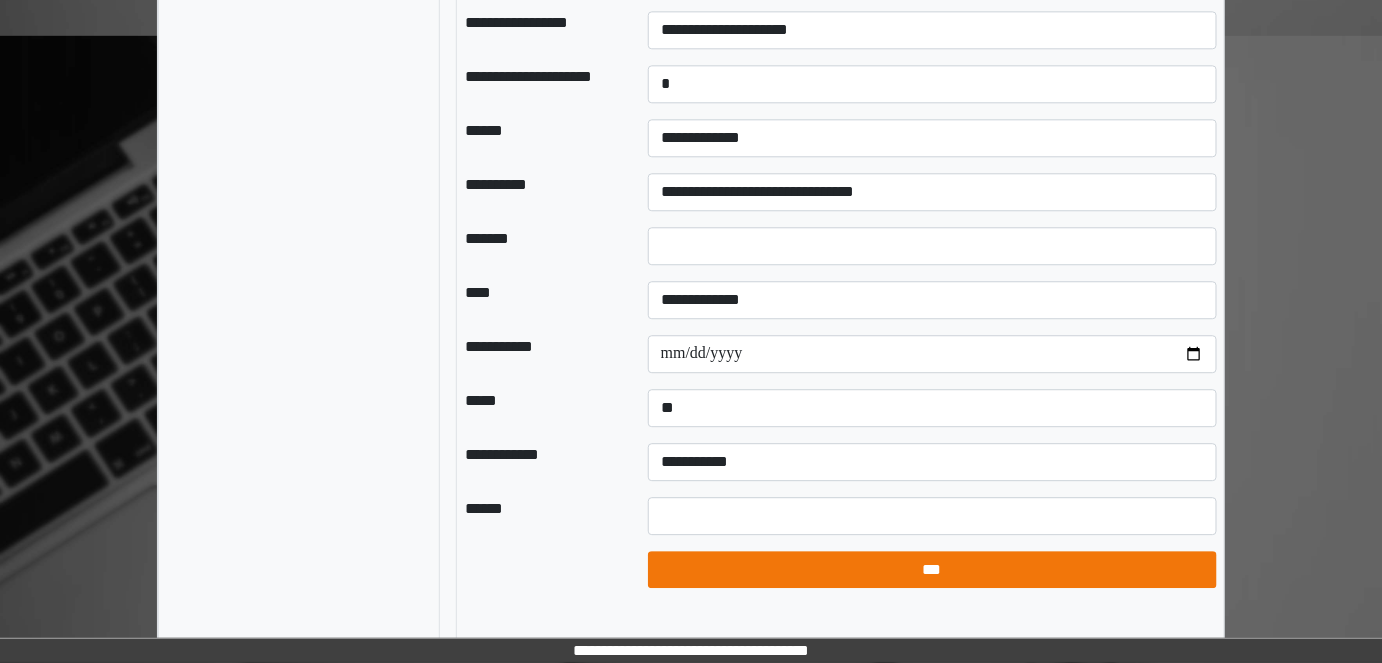 select on "*" 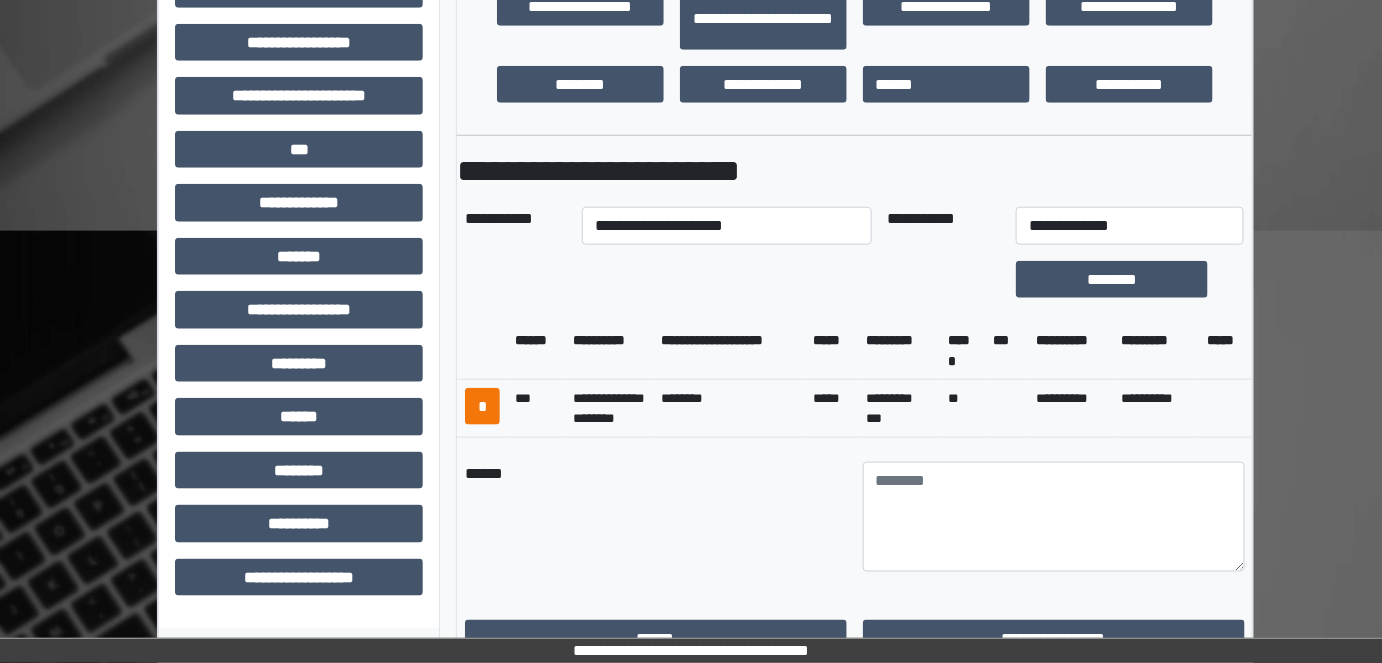 scroll, scrollTop: 620, scrollLeft: 0, axis: vertical 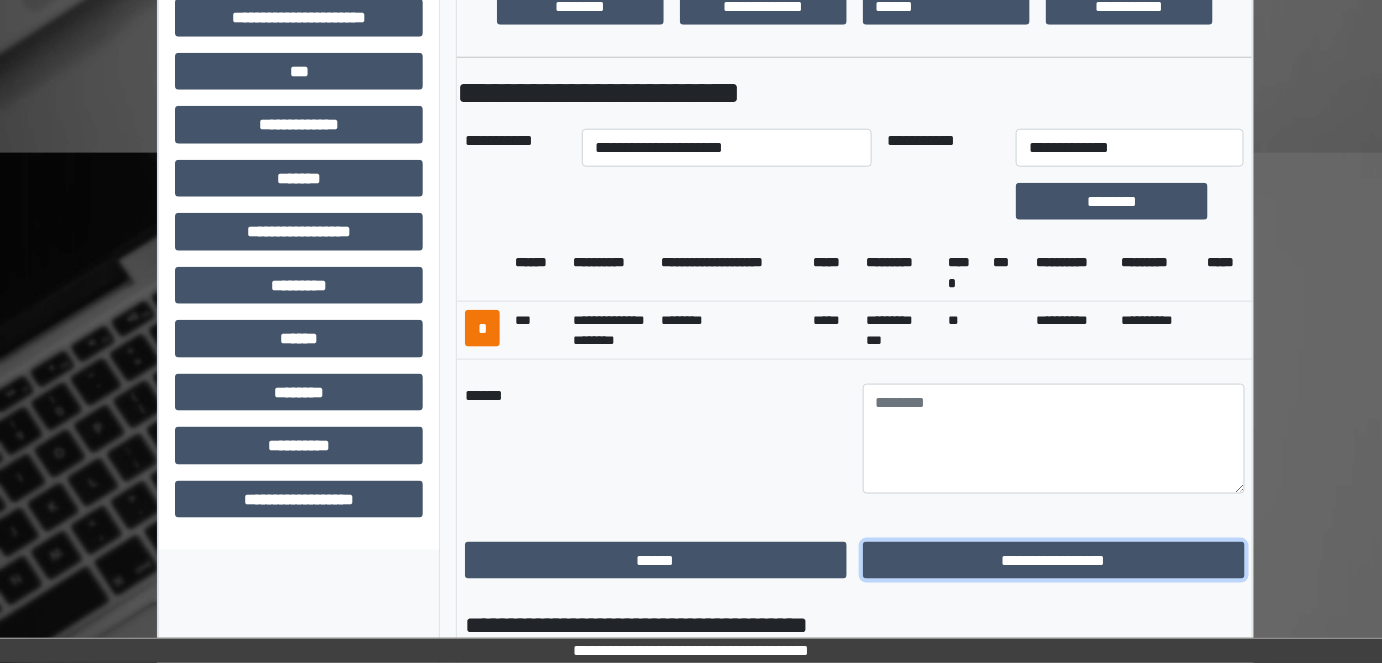 click on "**********" at bounding box center [1054, 560] 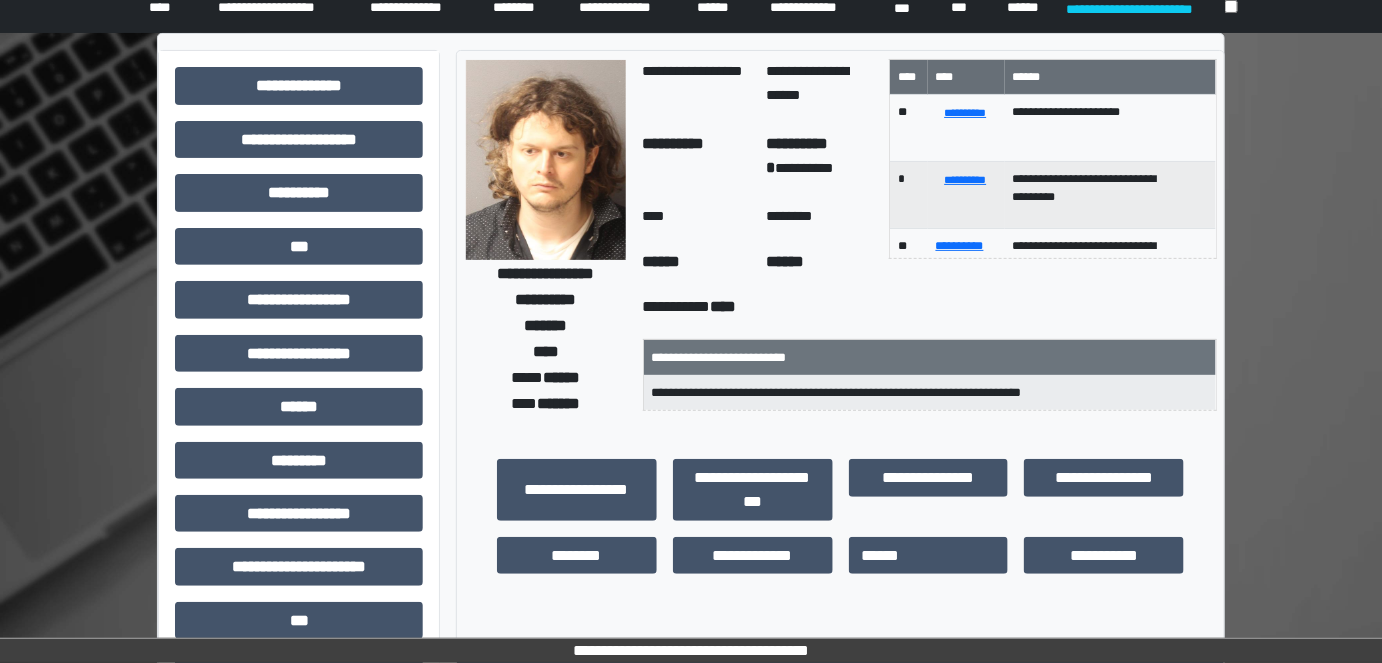scroll, scrollTop: 0, scrollLeft: 0, axis: both 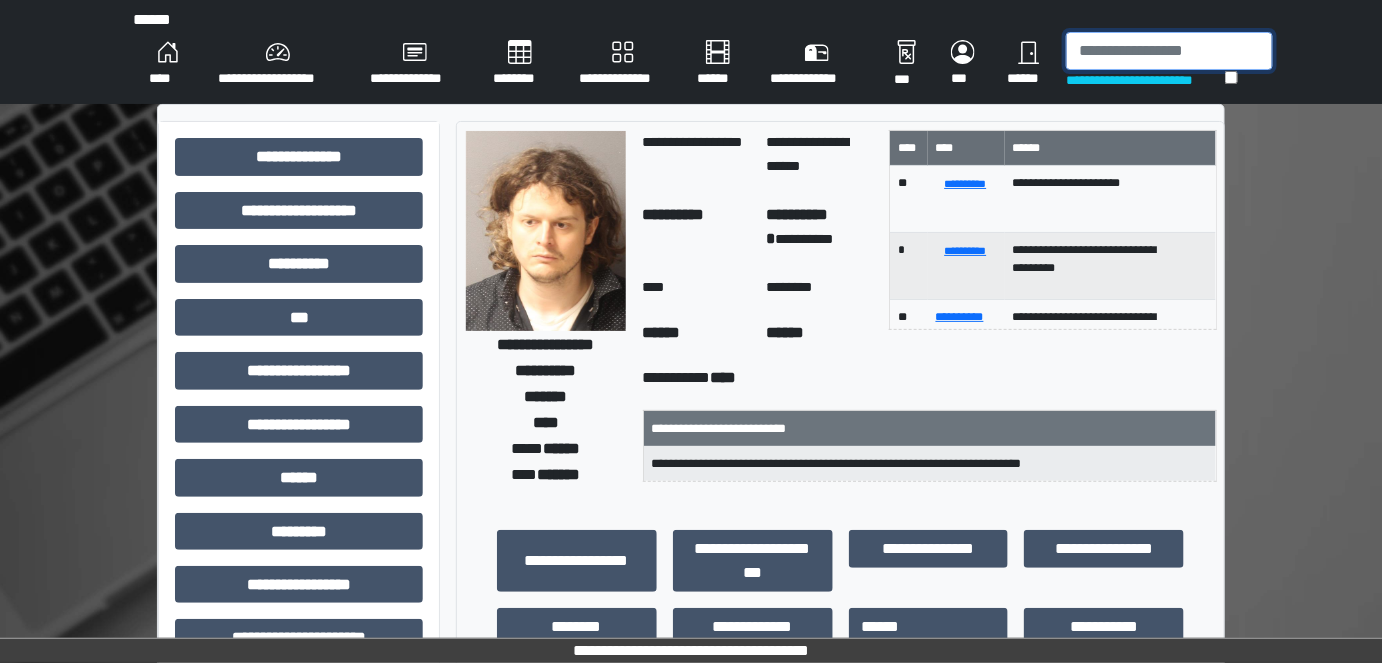 click at bounding box center (1169, 51) 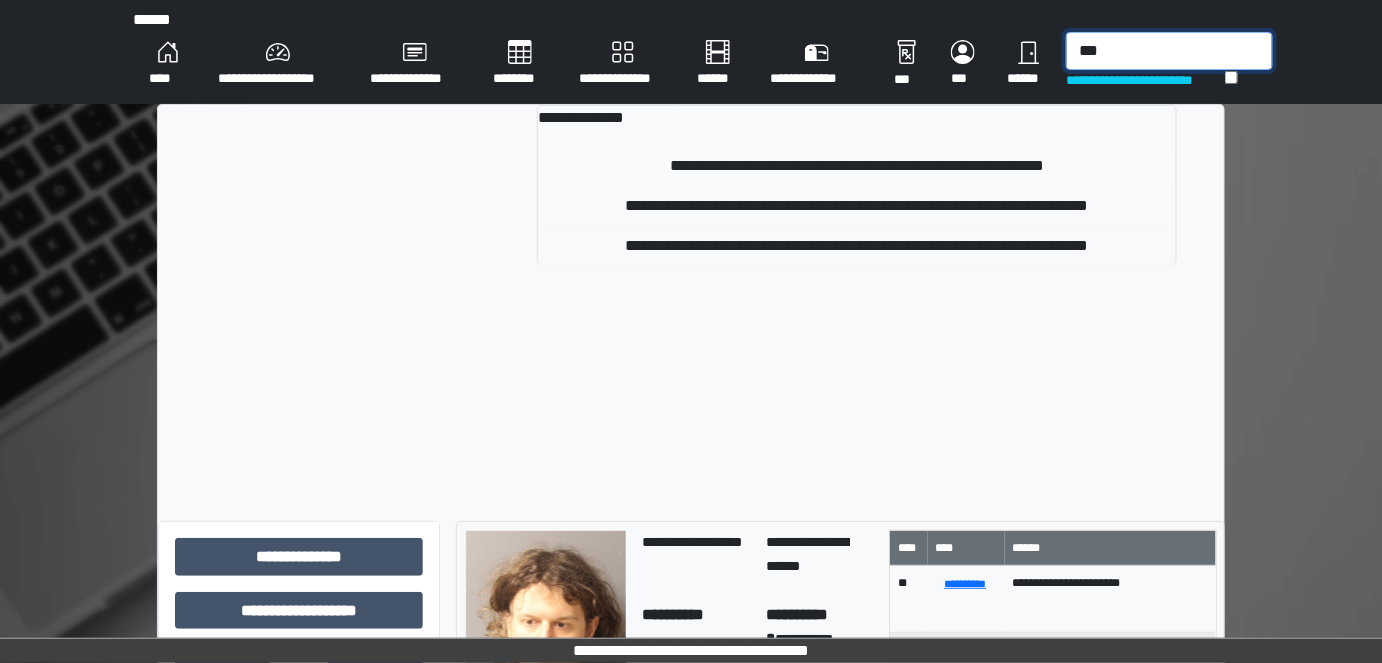 type on "***" 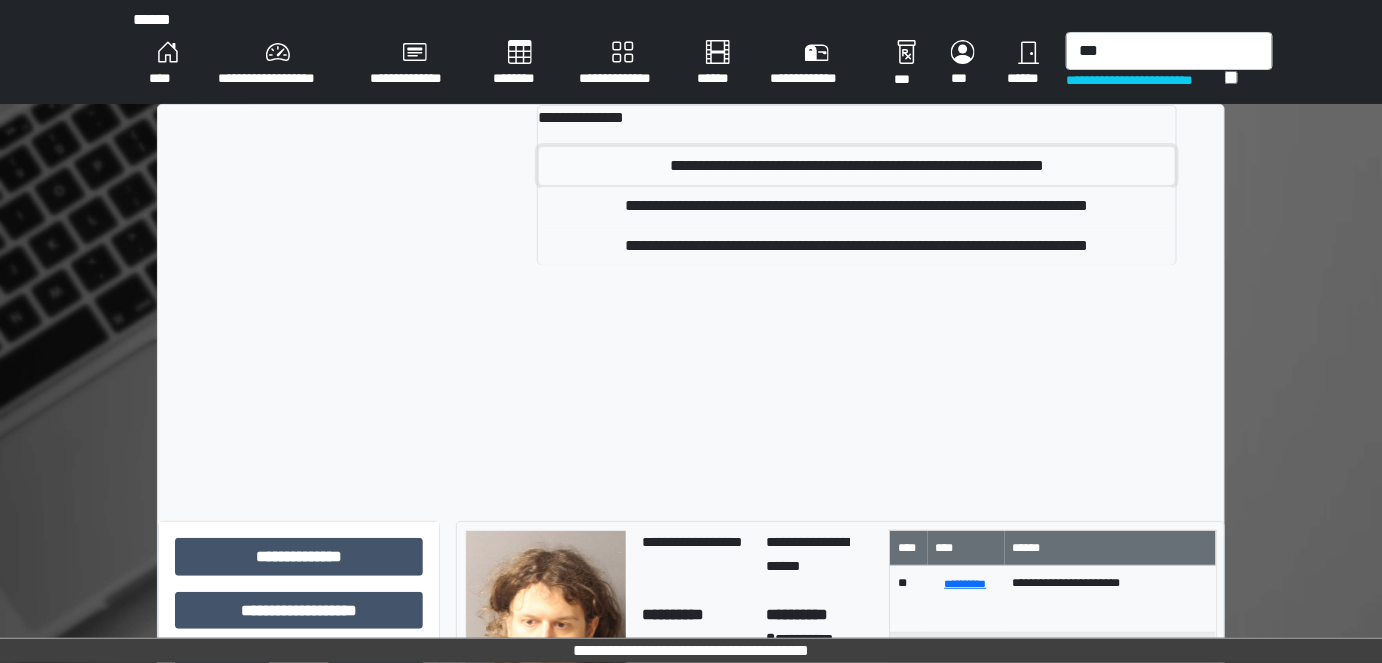 click on "**********" at bounding box center [857, 166] 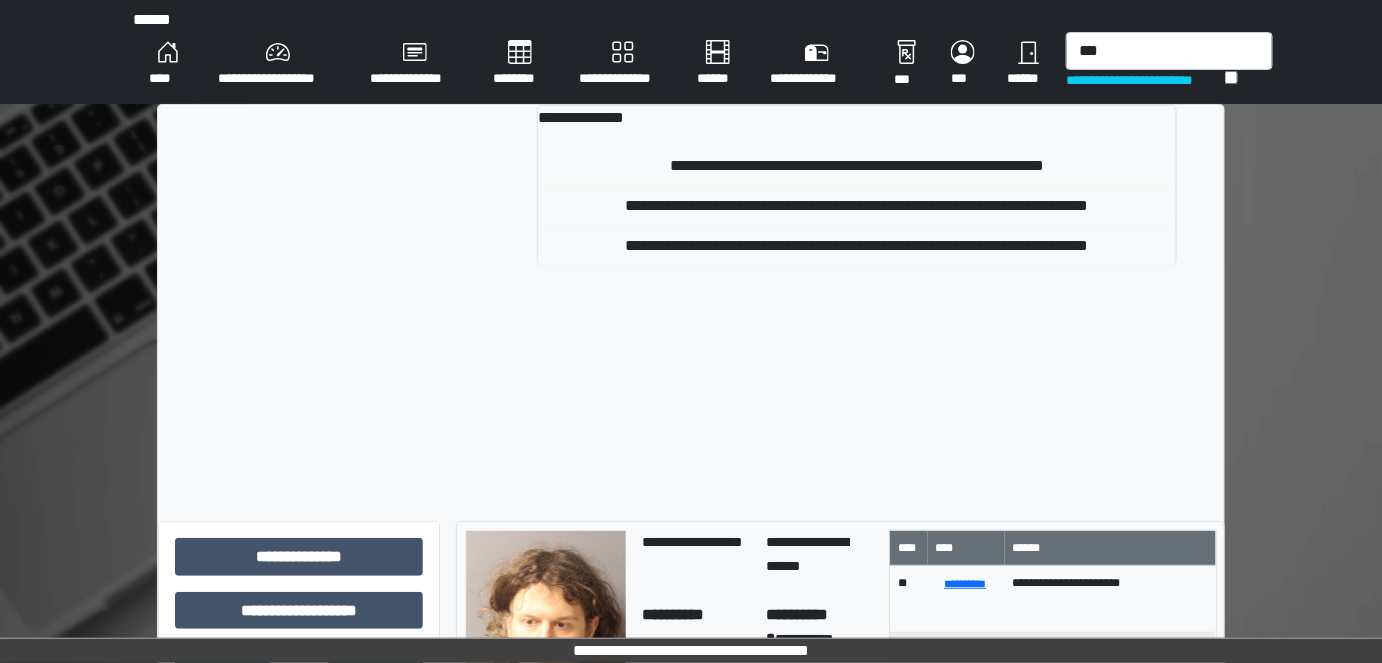type 